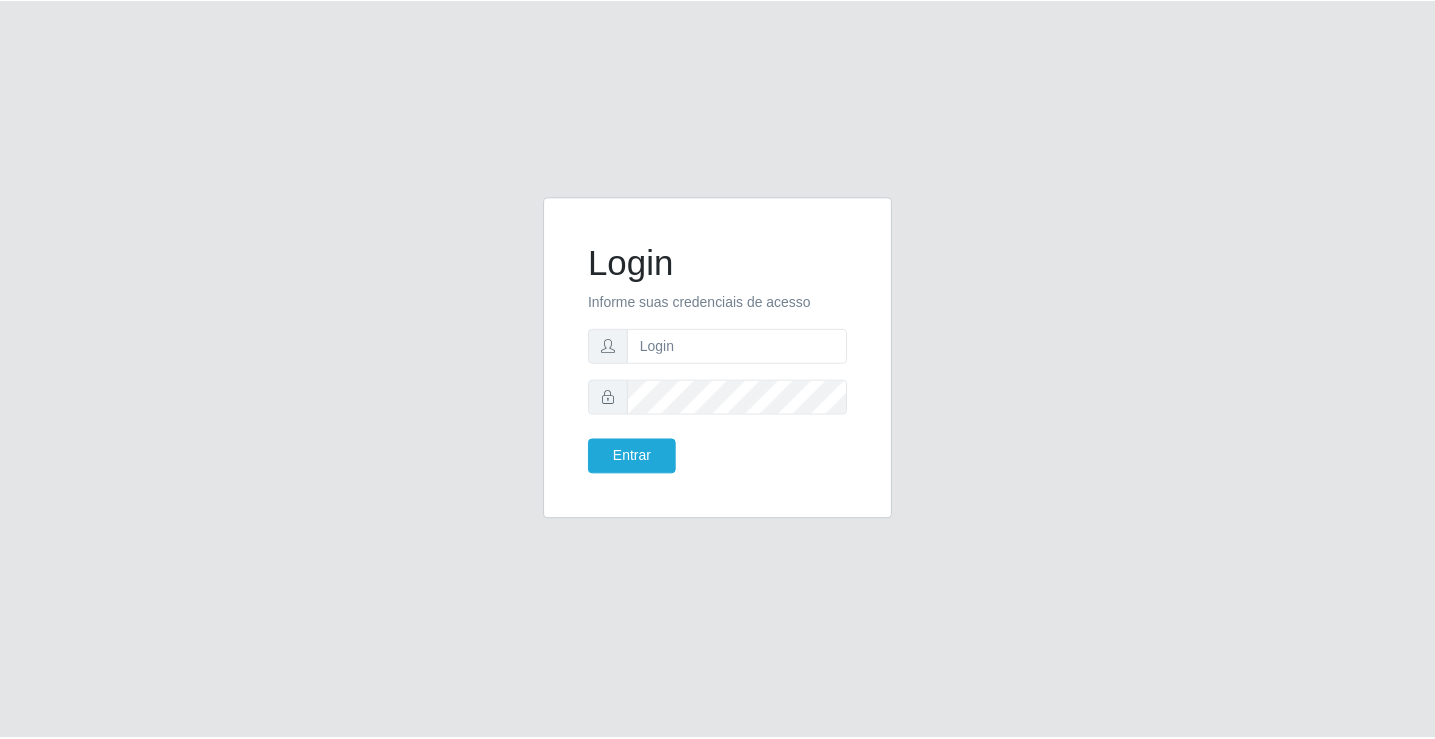 scroll, scrollTop: 0, scrollLeft: 0, axis: both 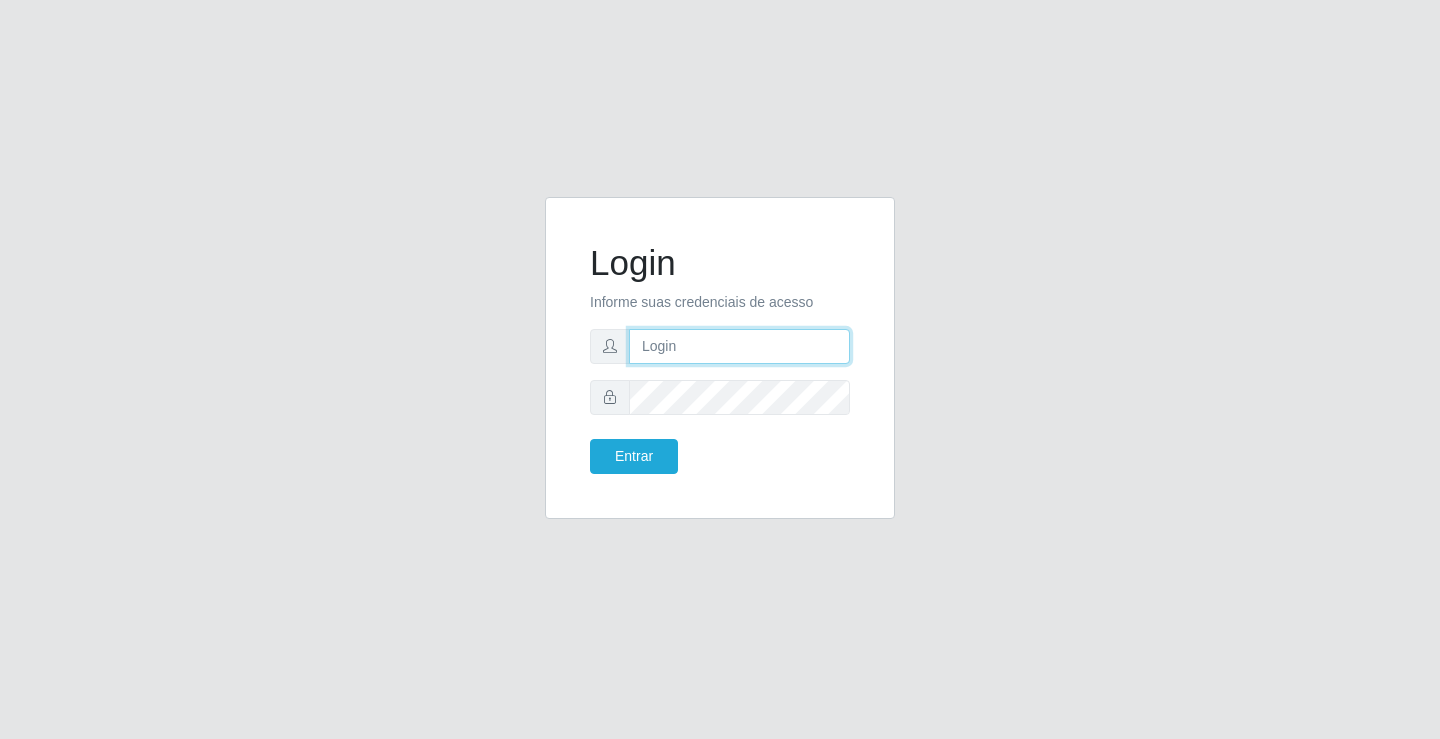 click at bounding box center [739, 346] 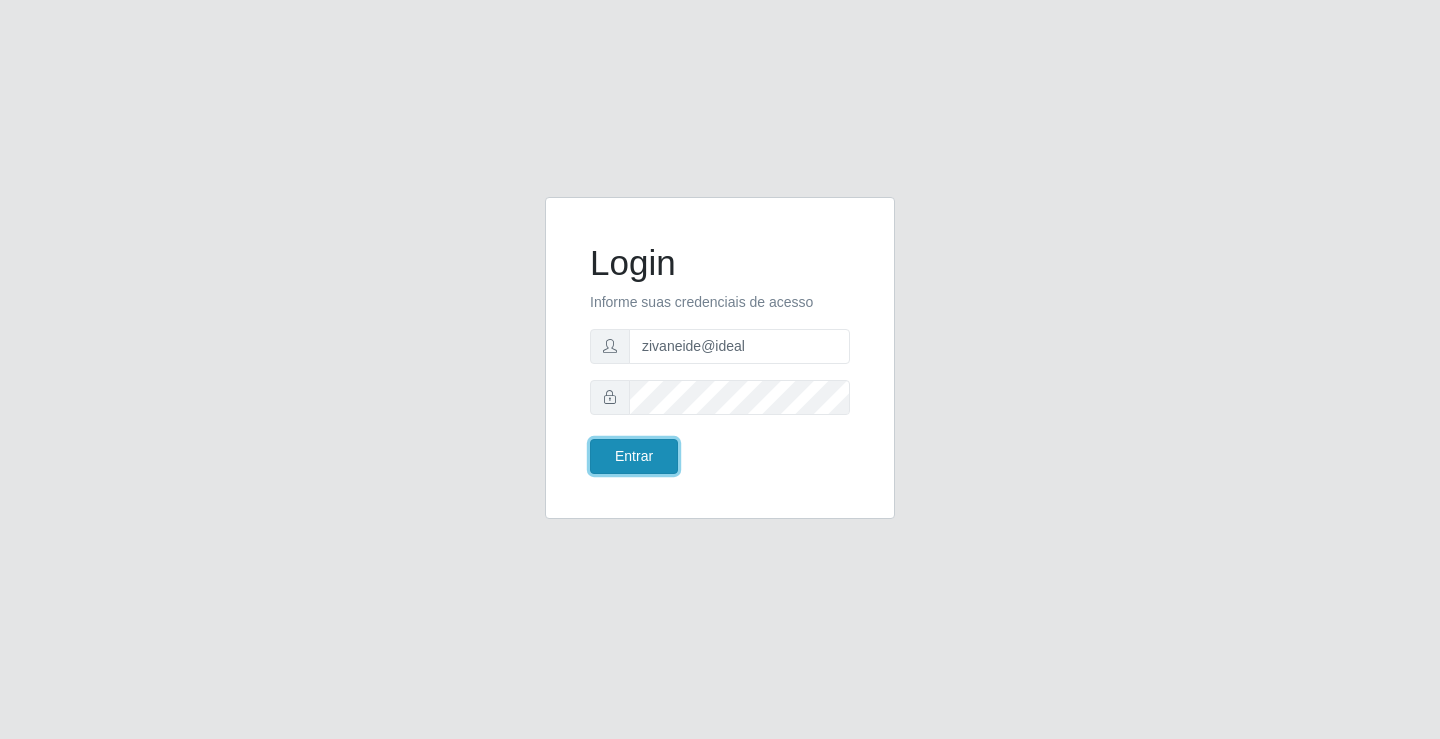 click on "Entrar" at bounding box center (634, 456) 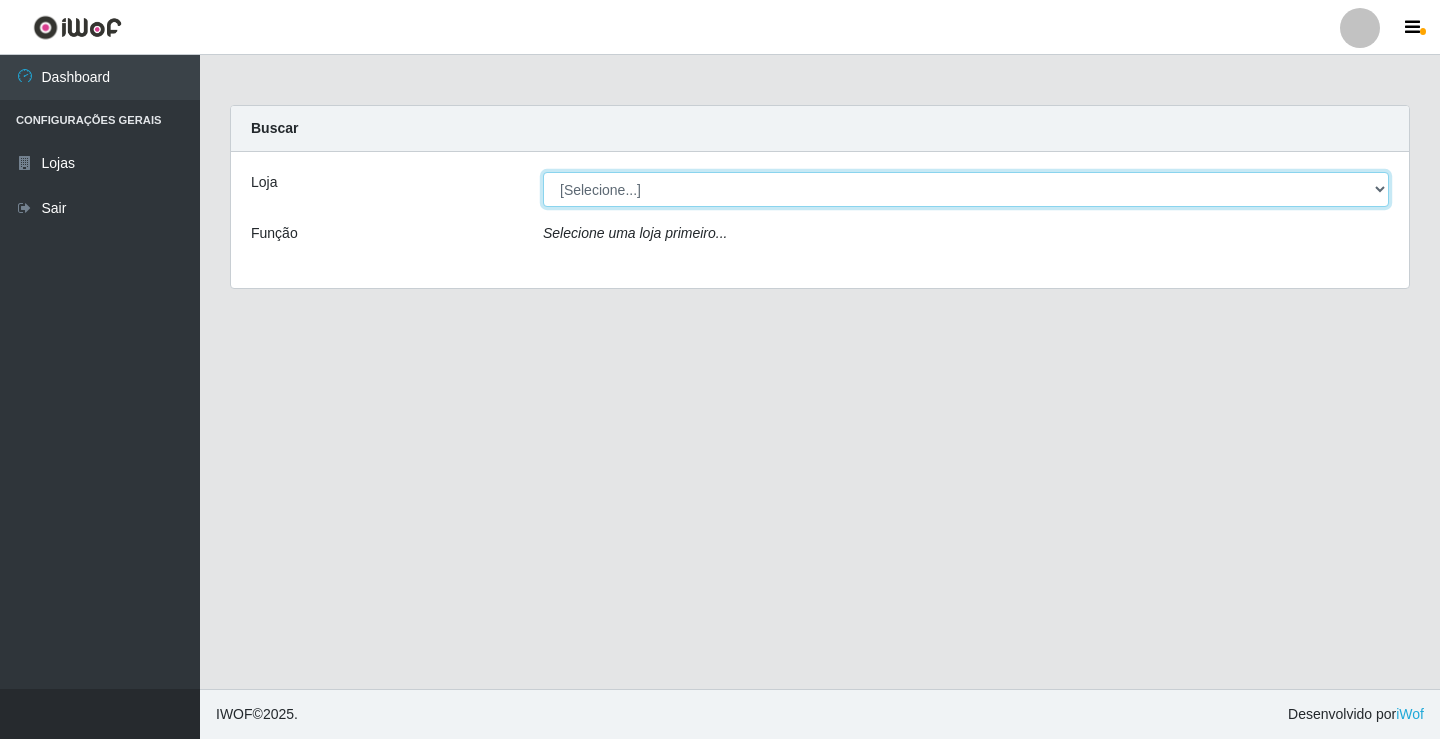 click on "[Selecione...] Ideal - Conceição" at bounding box center [966, 189] 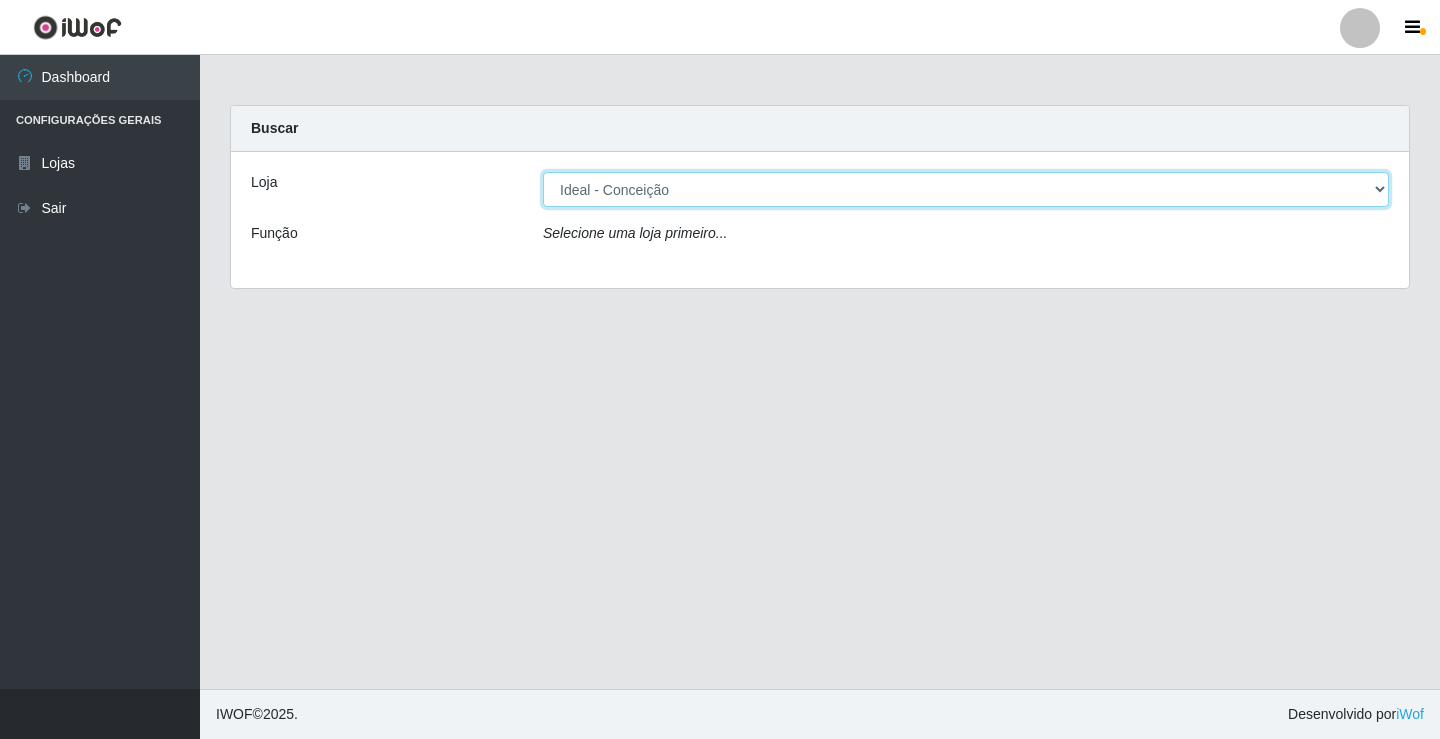 click on "[Selecione...] Ideal - Conceição" at bounding box center [966, 189] 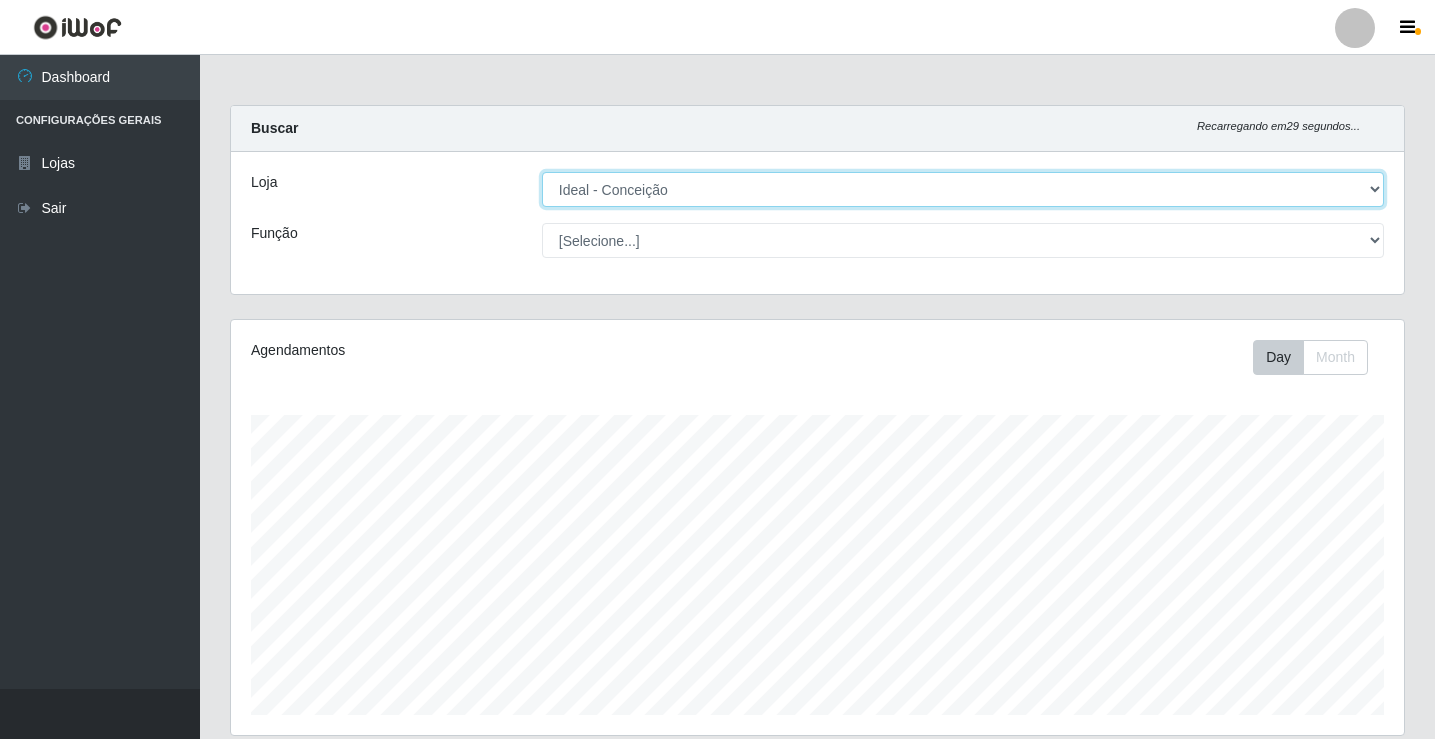 scroll, scrollTop: 999585, scrollLeft: 998827, axis: both 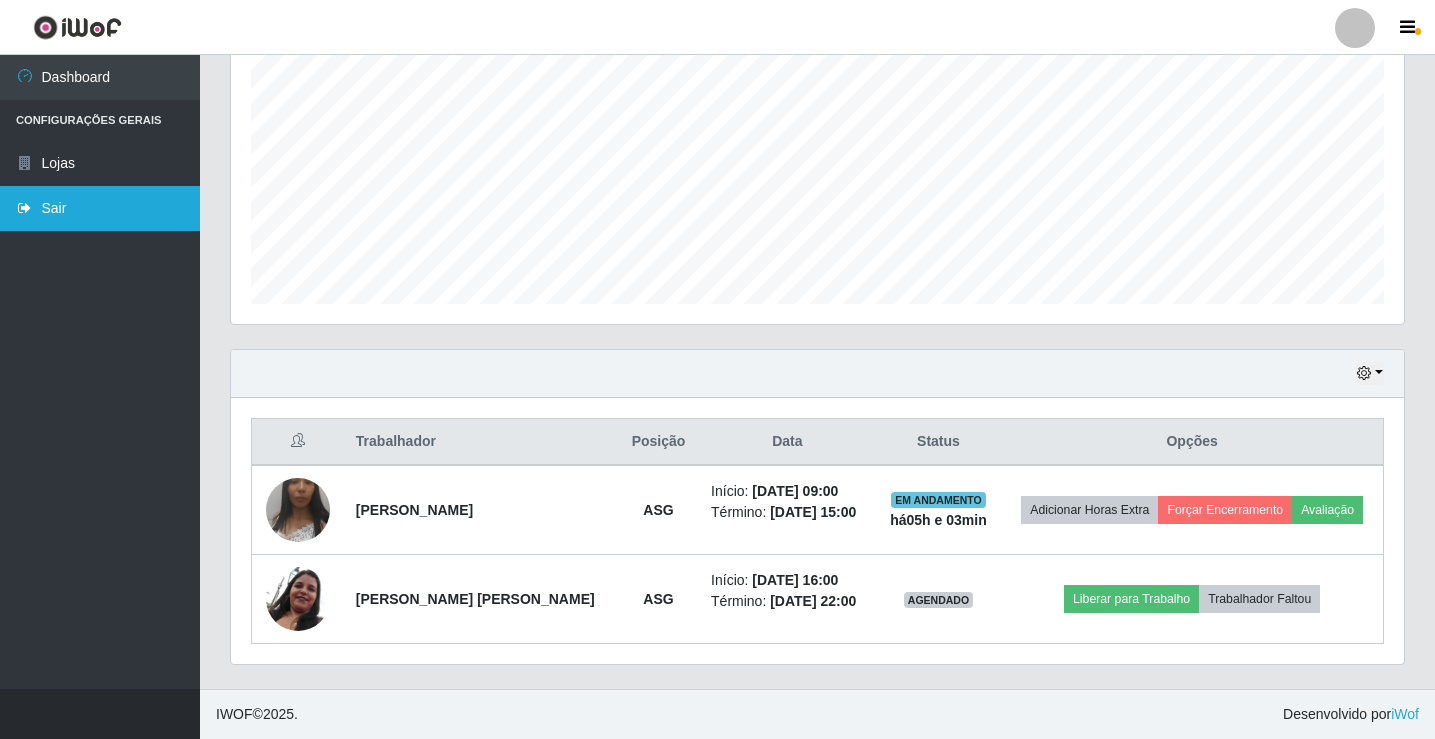 click on "Sair" at bounding box center [100, 208] 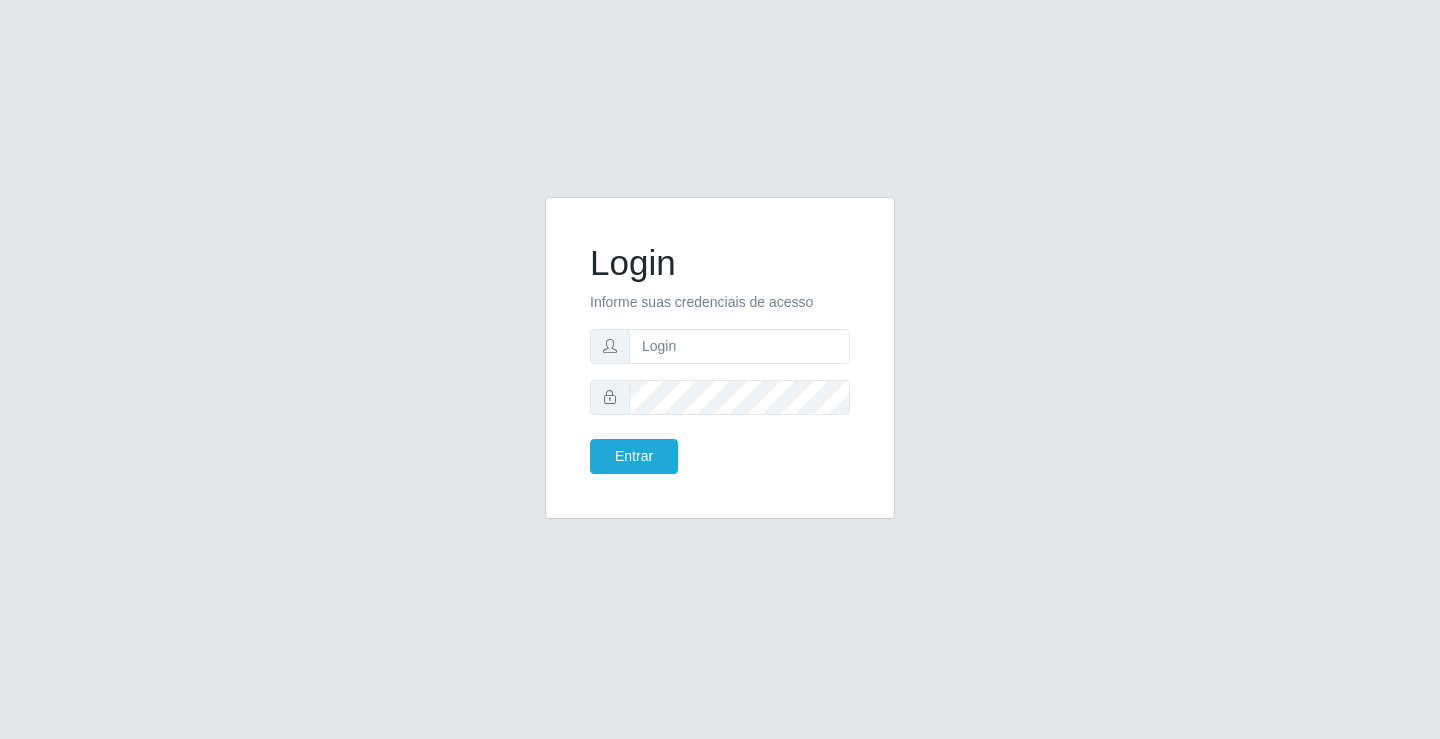 click on "Login Informe suas credenciais de acesso Entrar" at bounding box center (720, 358) 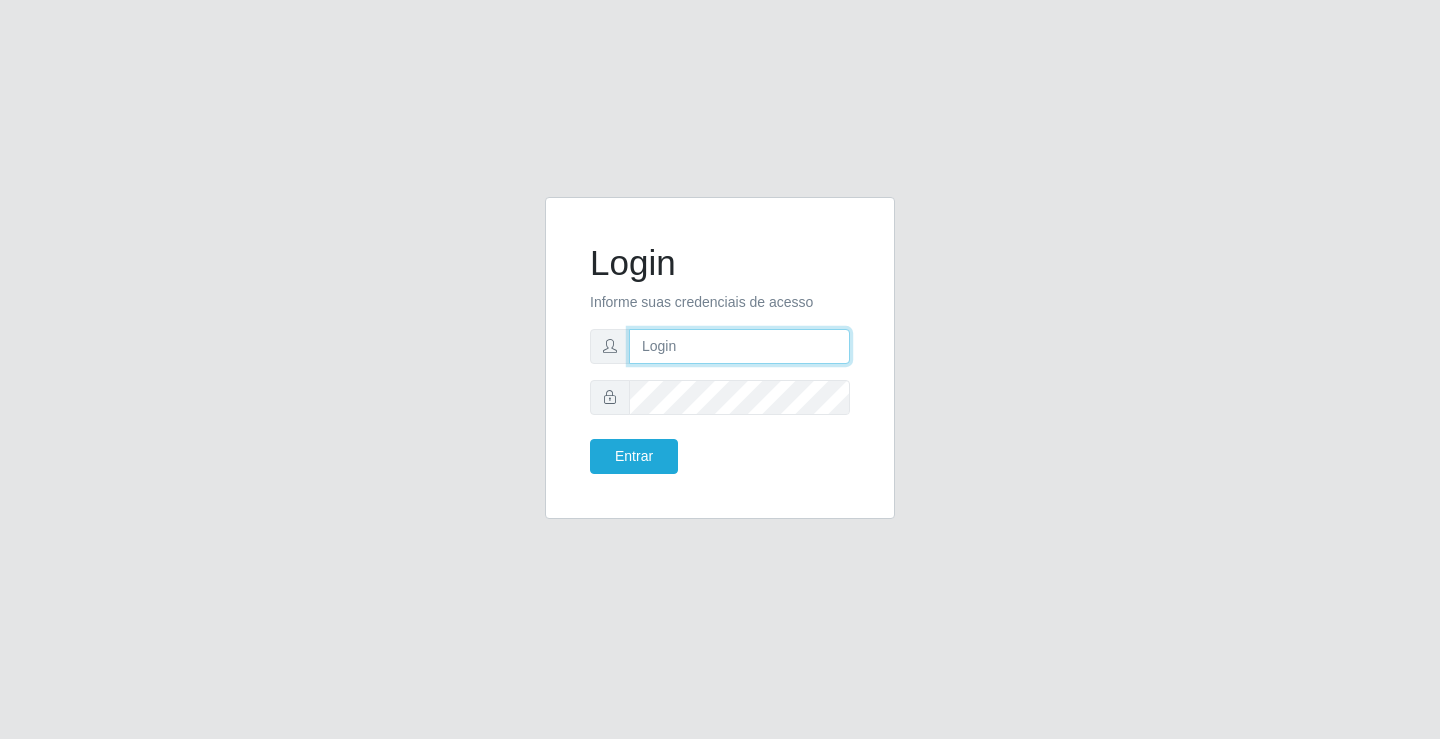 click at bounding box center [739, 346] 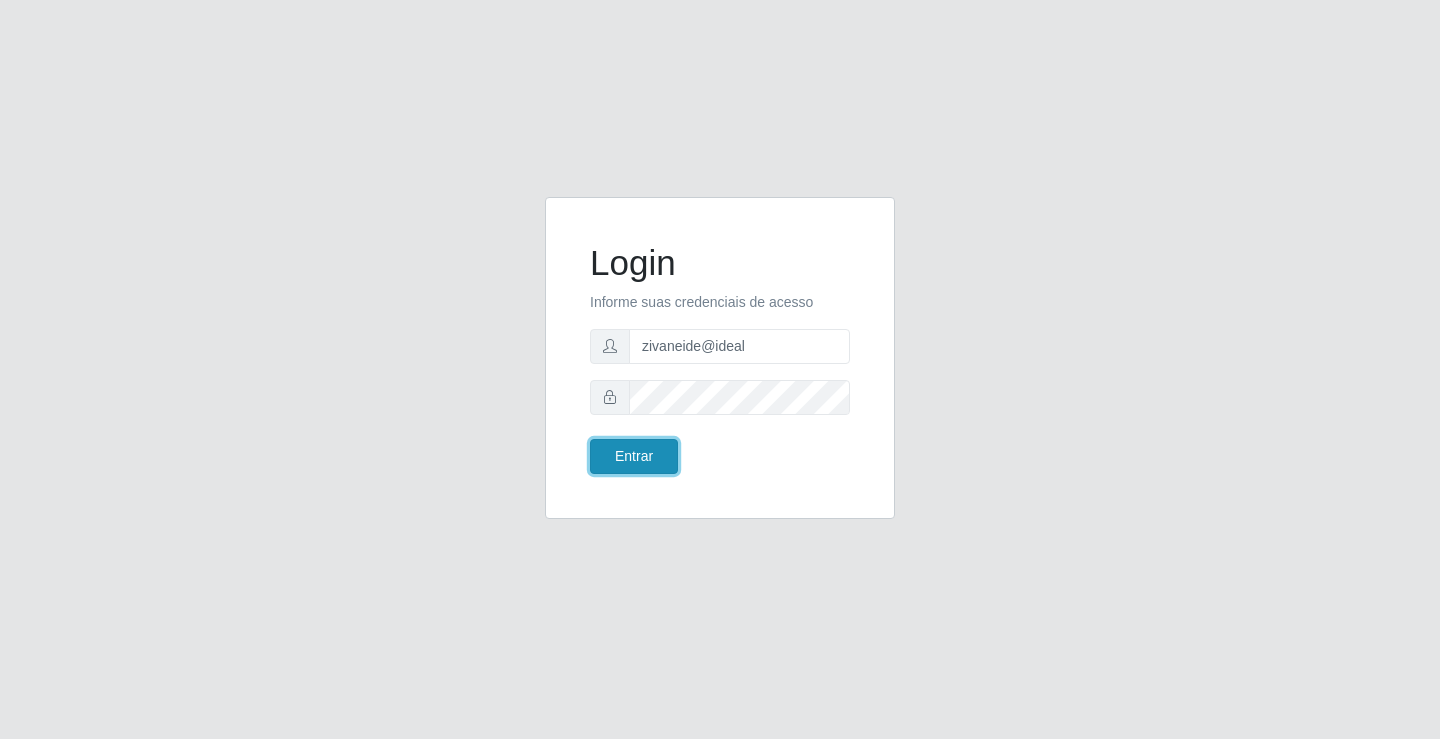 click on "Entrar" at bounding box center (634, 456) 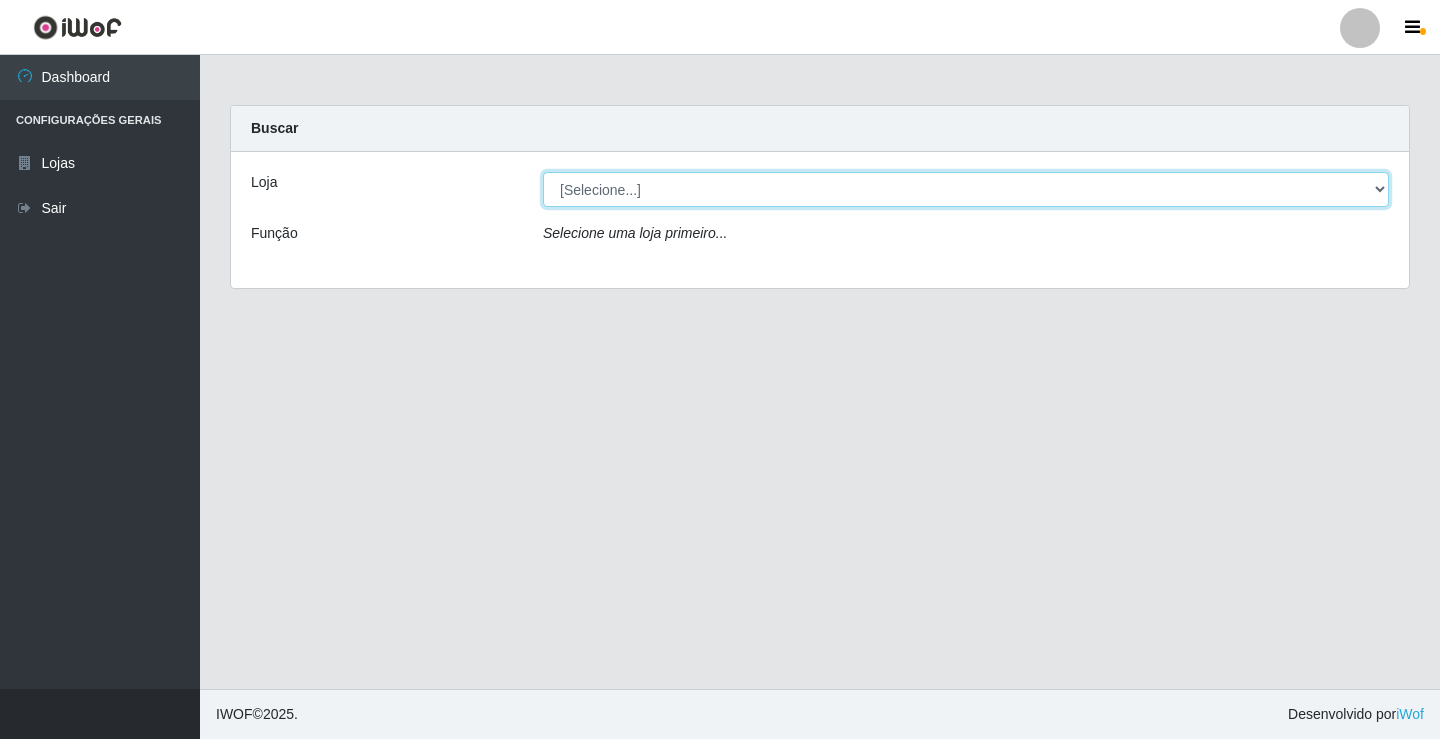 click on "[Selecione...] Ideal - Conceição" at bounding box center [966, 189] 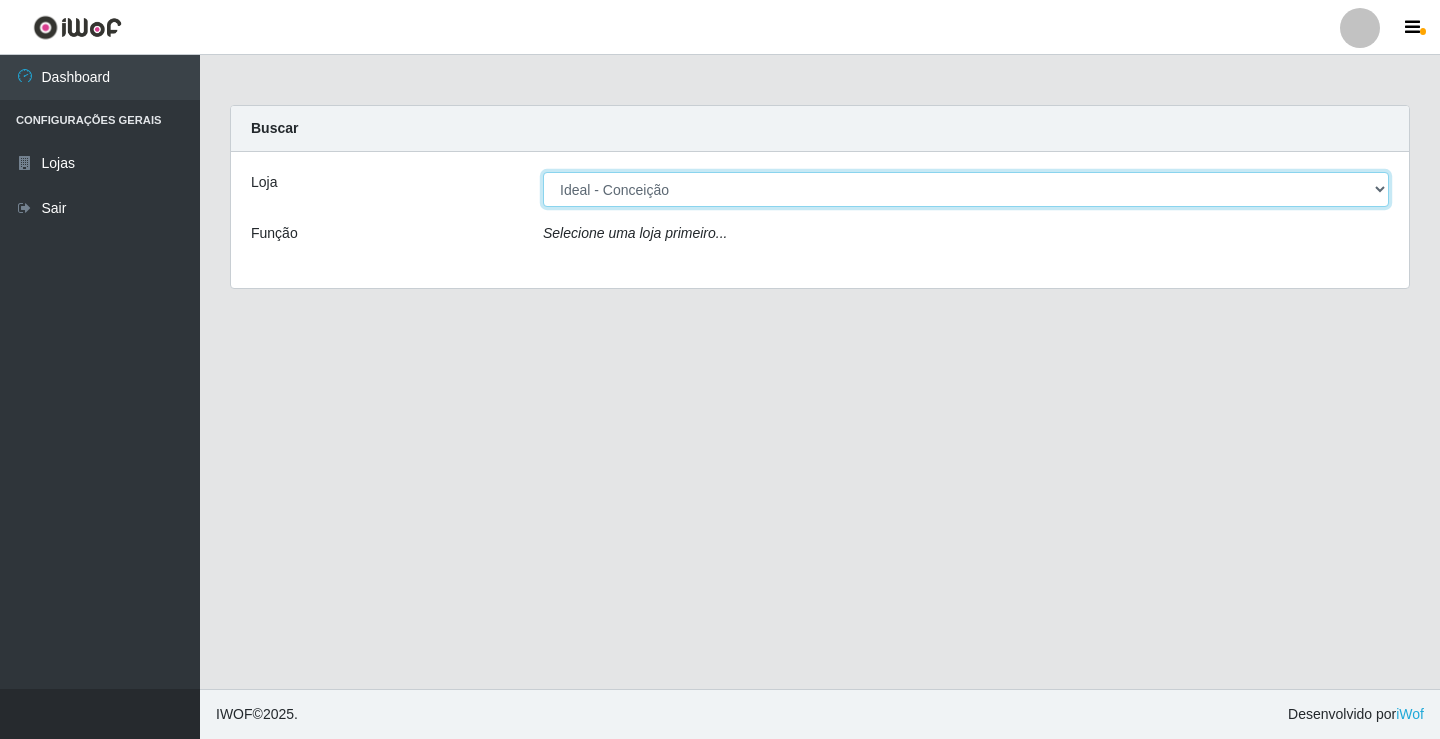 click on "[Selecione...] Ideal - Conceição" at bounding box center (966, 189) 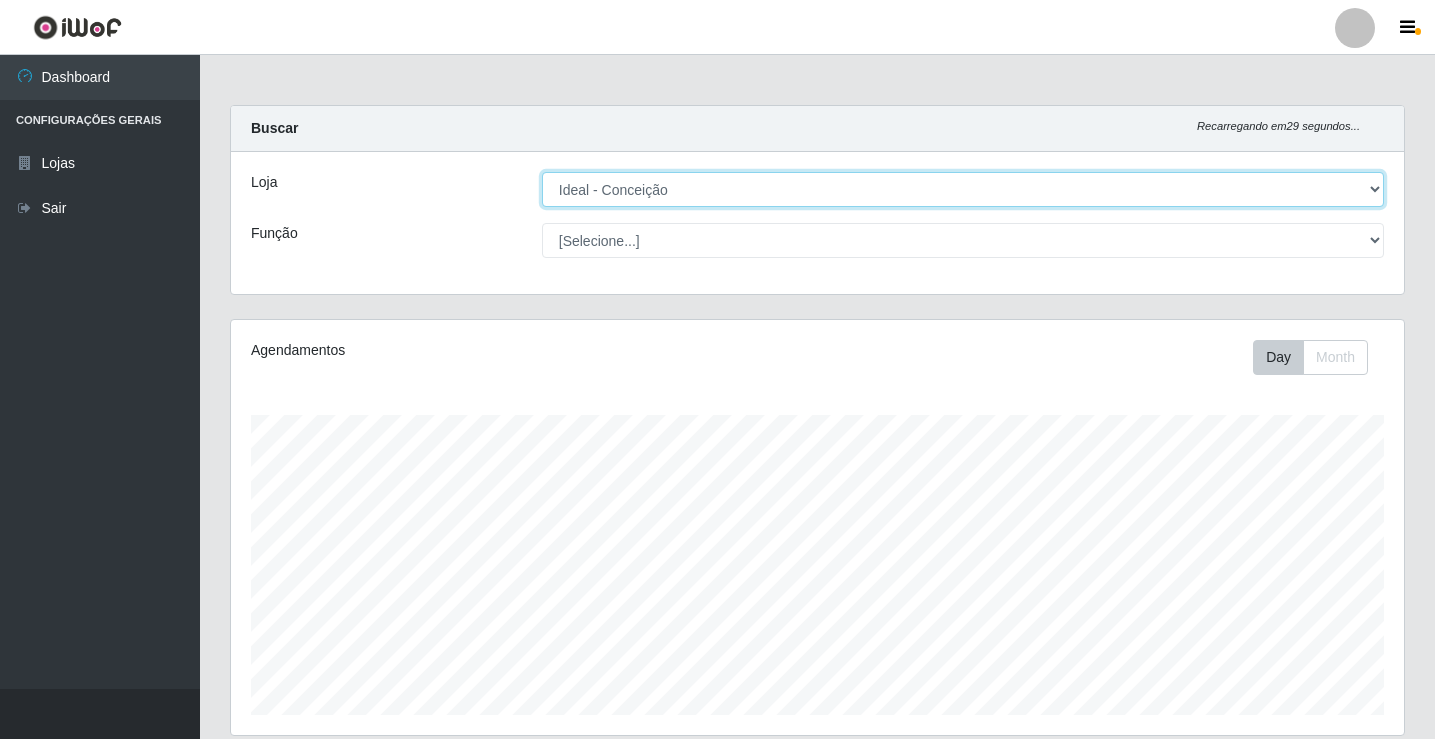scroll, scrollTop: 999585, scrollLeft: 998827, axis: both 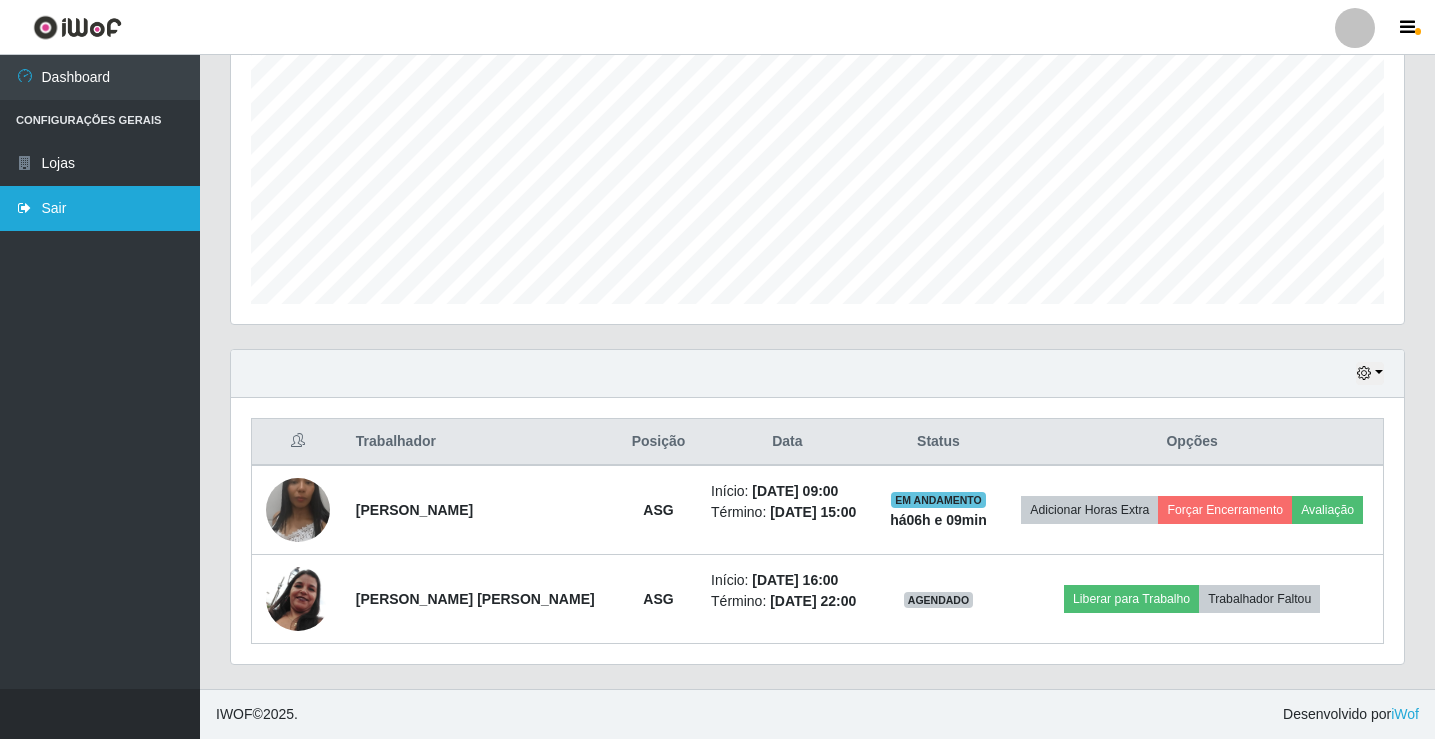 click on "Sair" at bounding box center [100, 208] 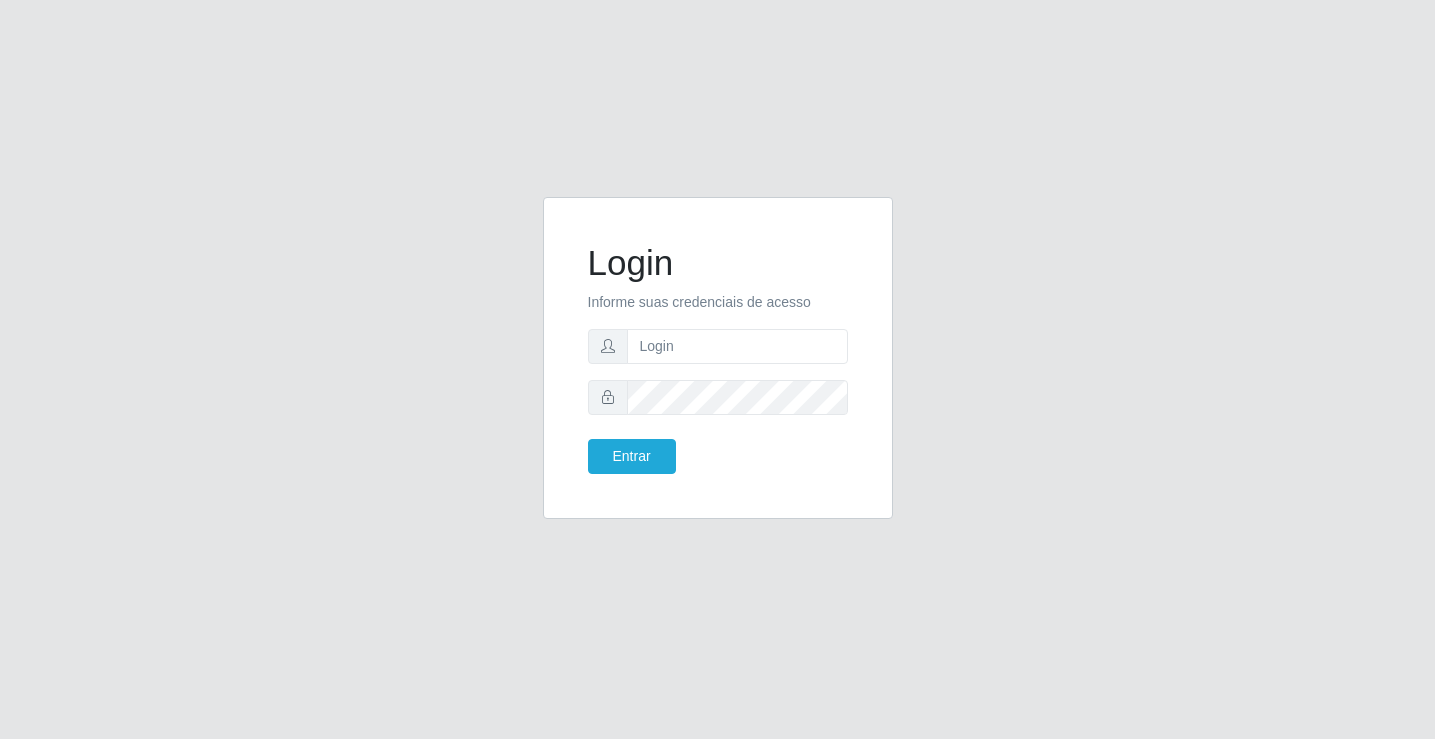 scroll, scrollTop: 0, scrollLeft: 0, axis: both 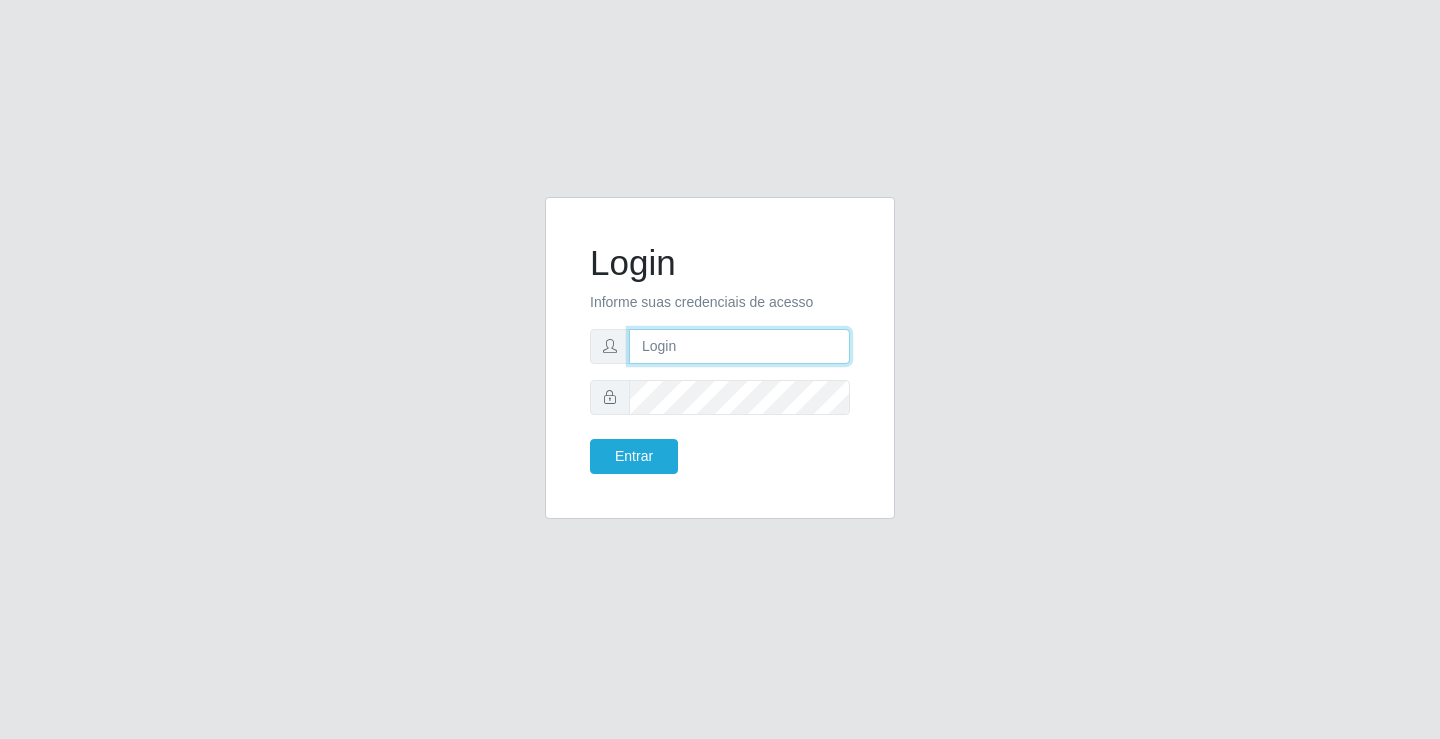 click at bounding box center [739, 346] 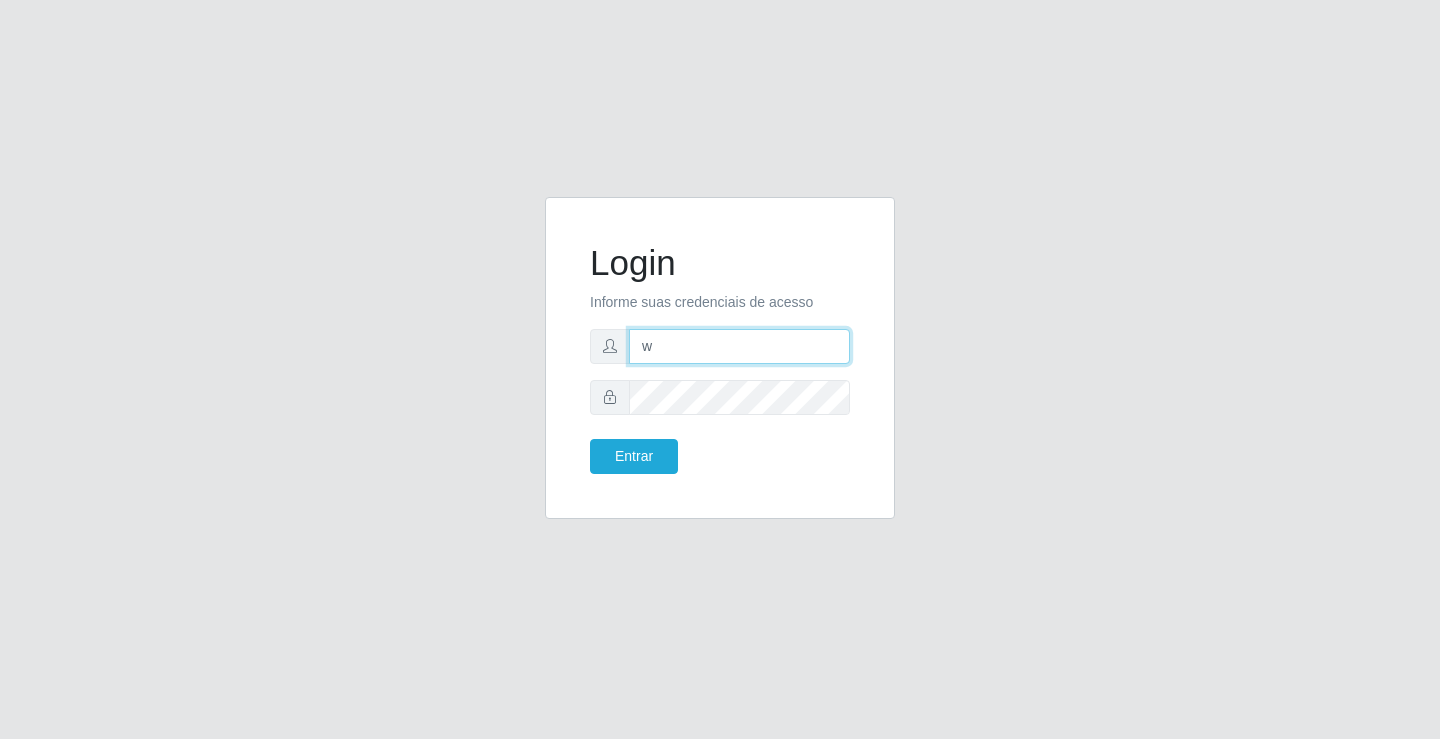 type on "[PERSON_NAME]@ideal" 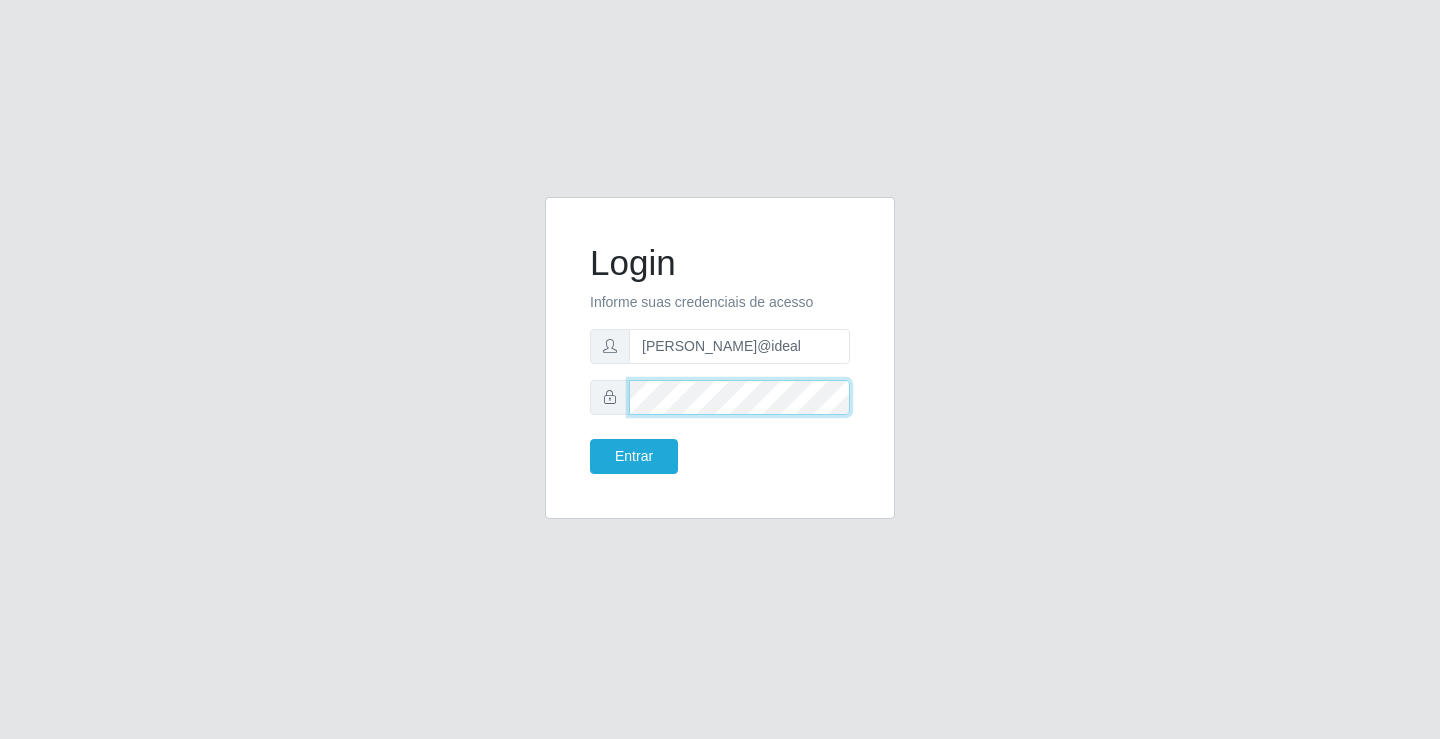 click on "Entrar" at bounding box center [634, 456] 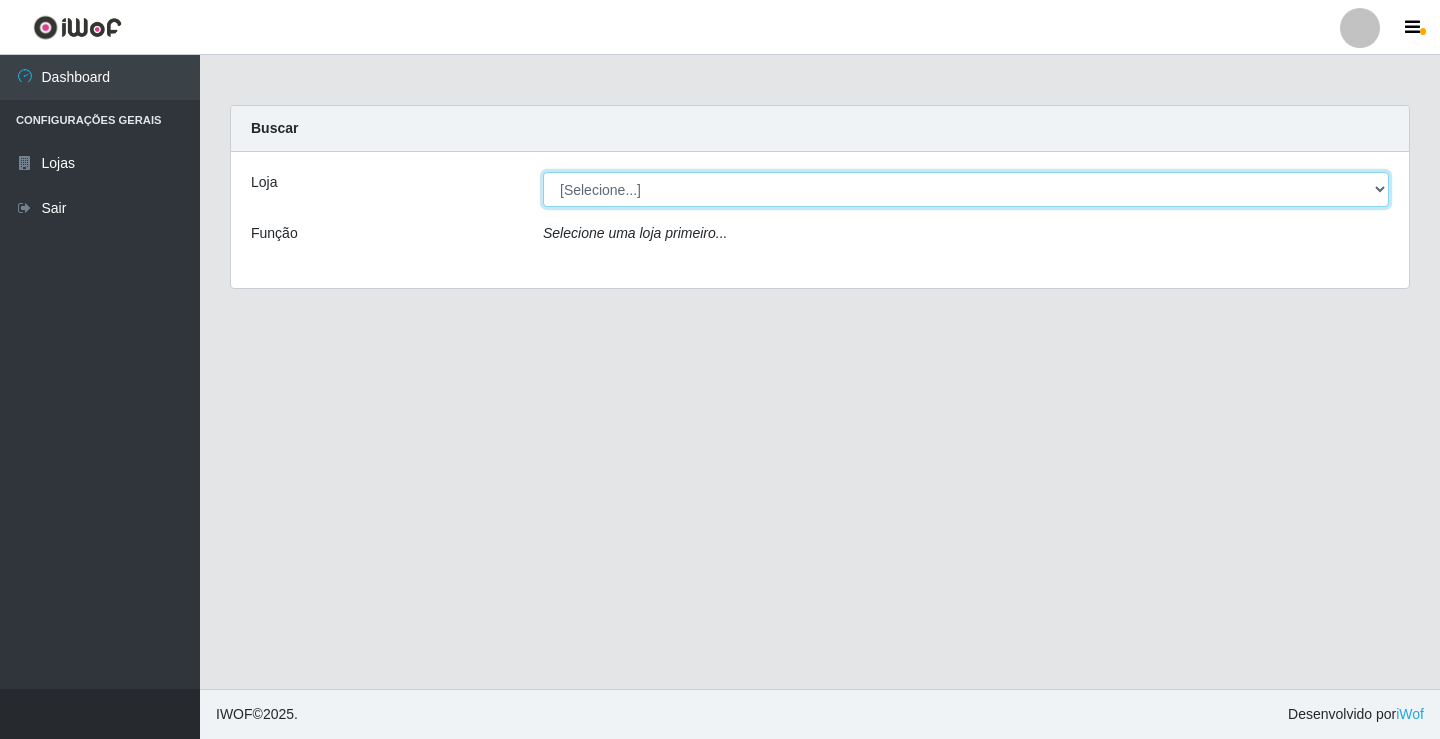 click on "[Selecione...] Ideal - Conceição" at bounding box center (966, 189) 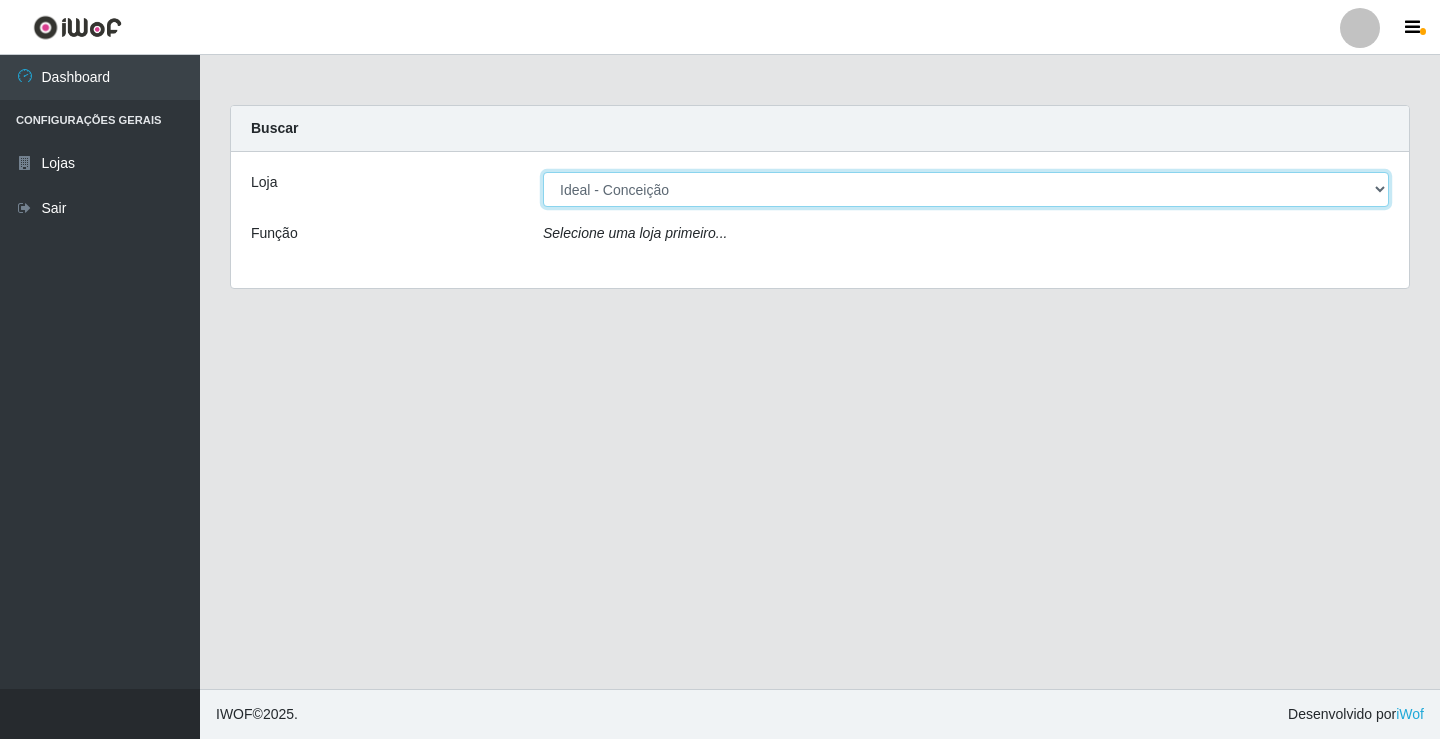 click on "[Selecione...] Ideal - Conceição" at bounding box center [966, 189] 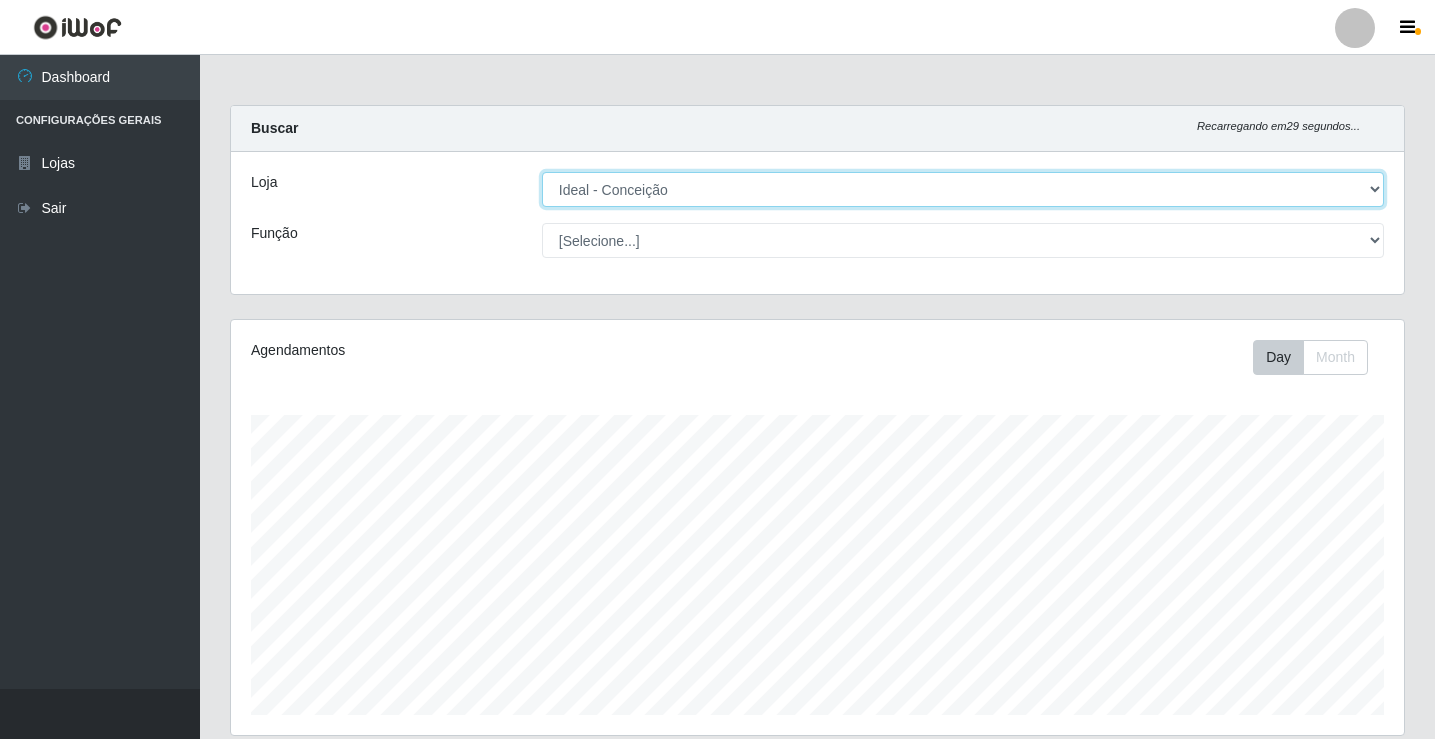 scroll, scrollTop: 999585, scrollLeft: 998827, axis: both 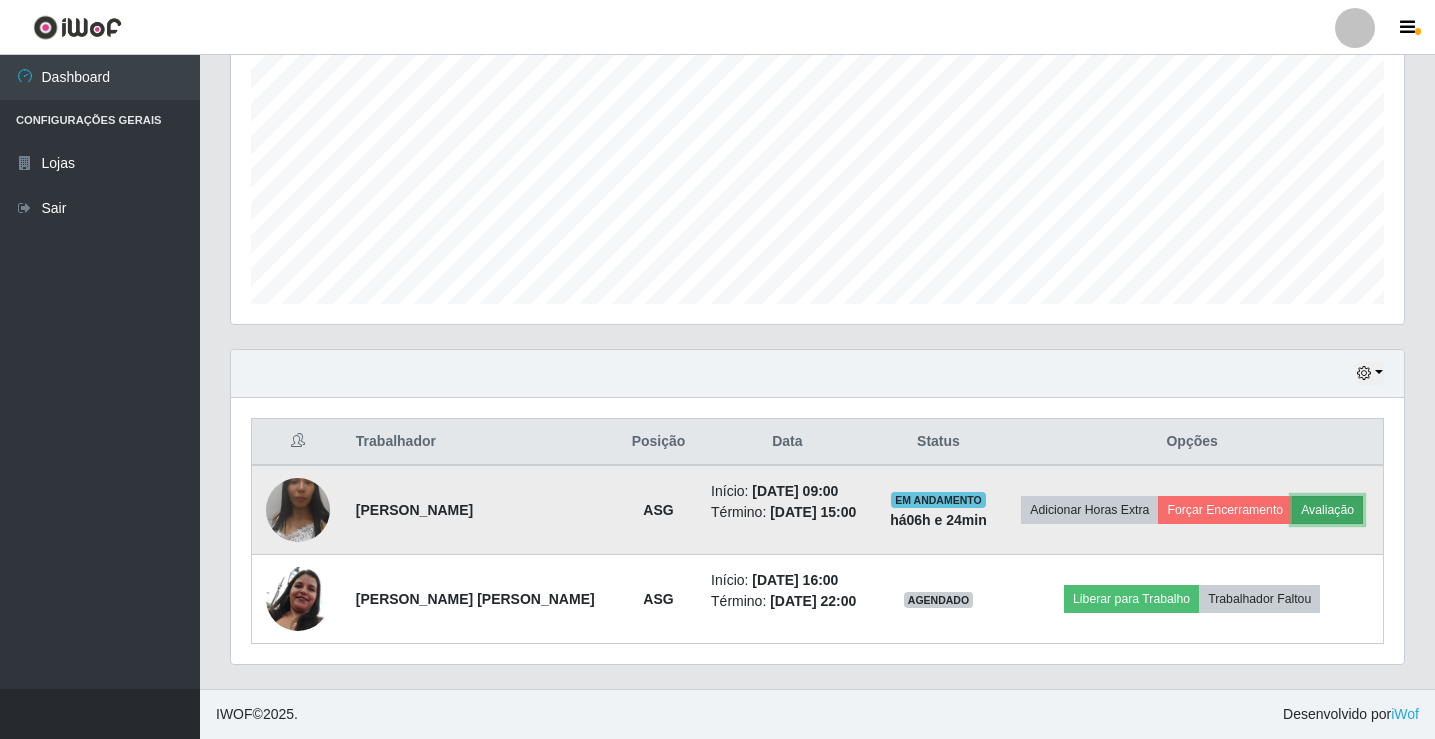 click on "Avaliação" at bounding box center [1327, 510] 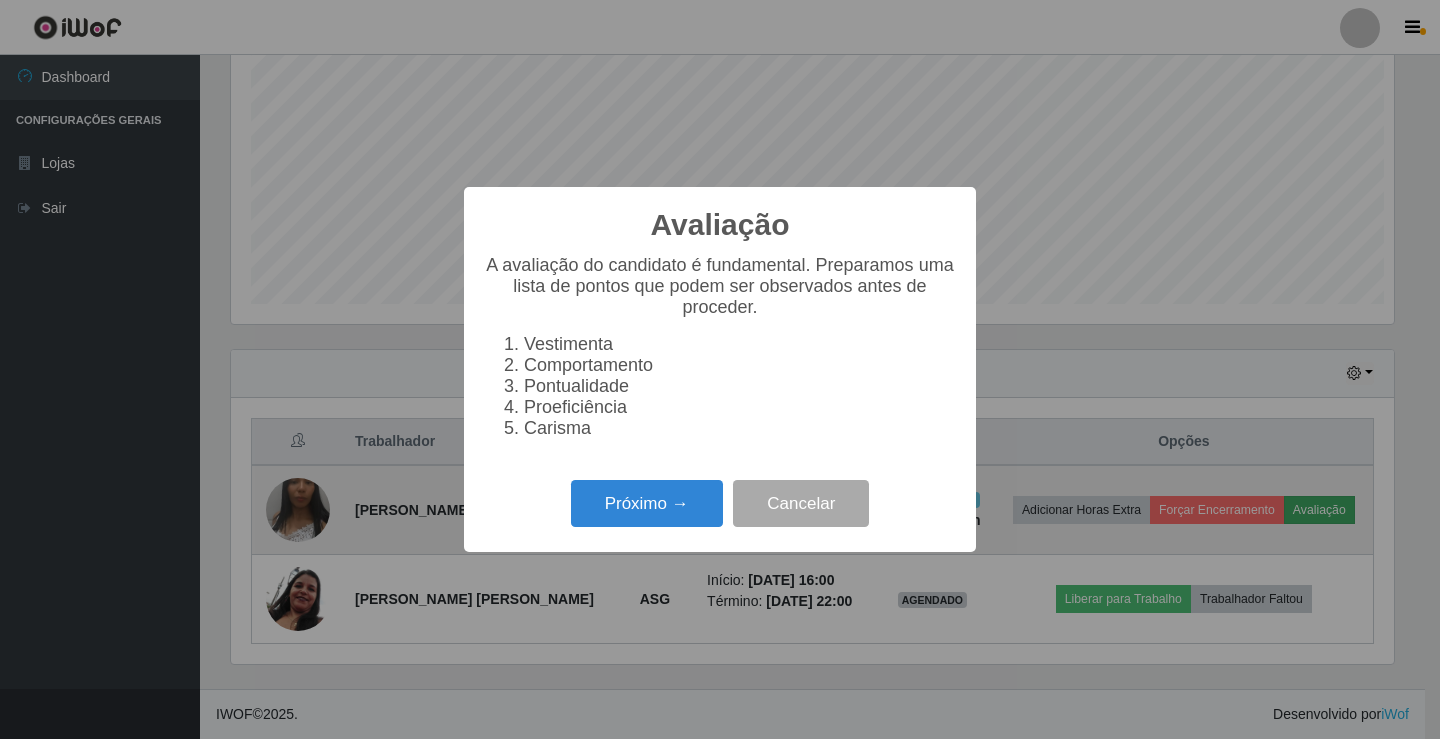 scroll, scrollTop: 999585, scrollLeft: 998837, axis: both 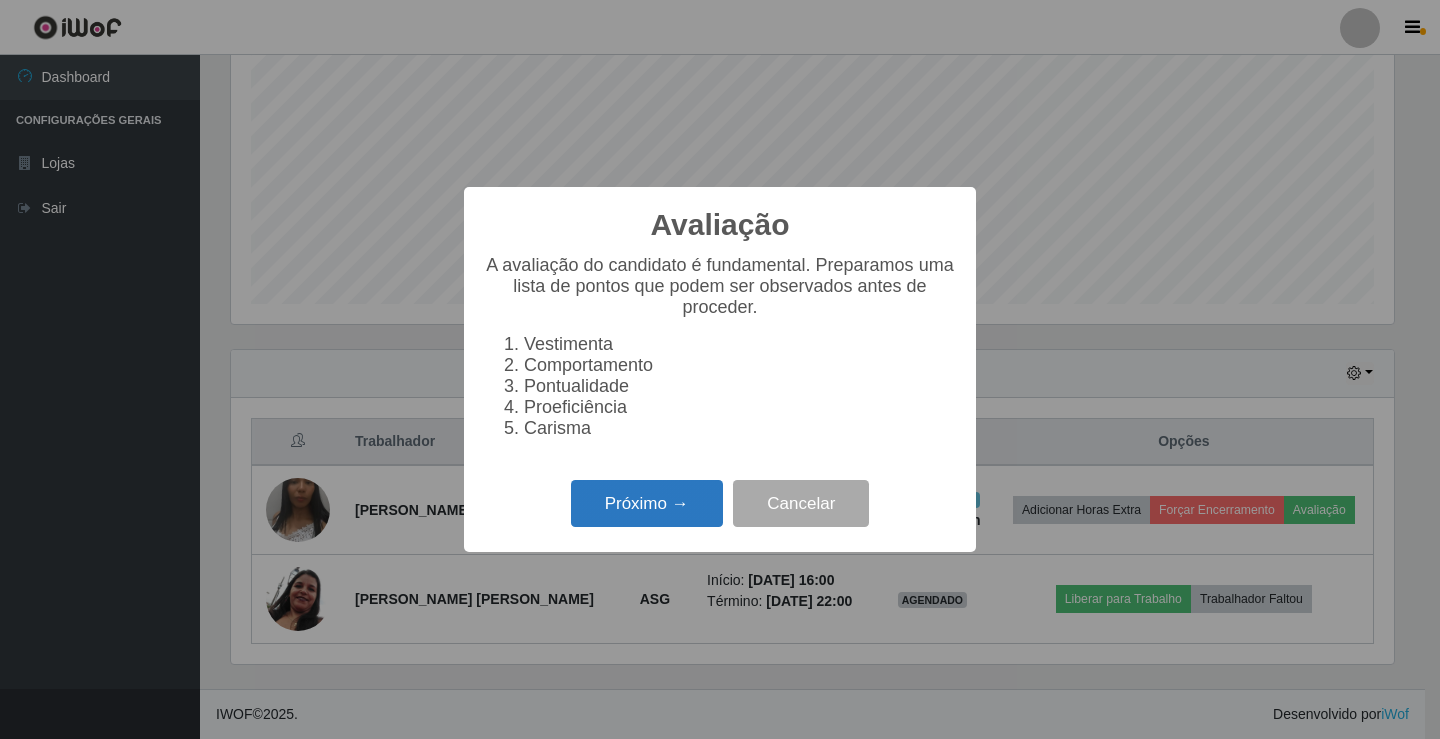 click on "Próximo →" at bounding box center (647, 503) 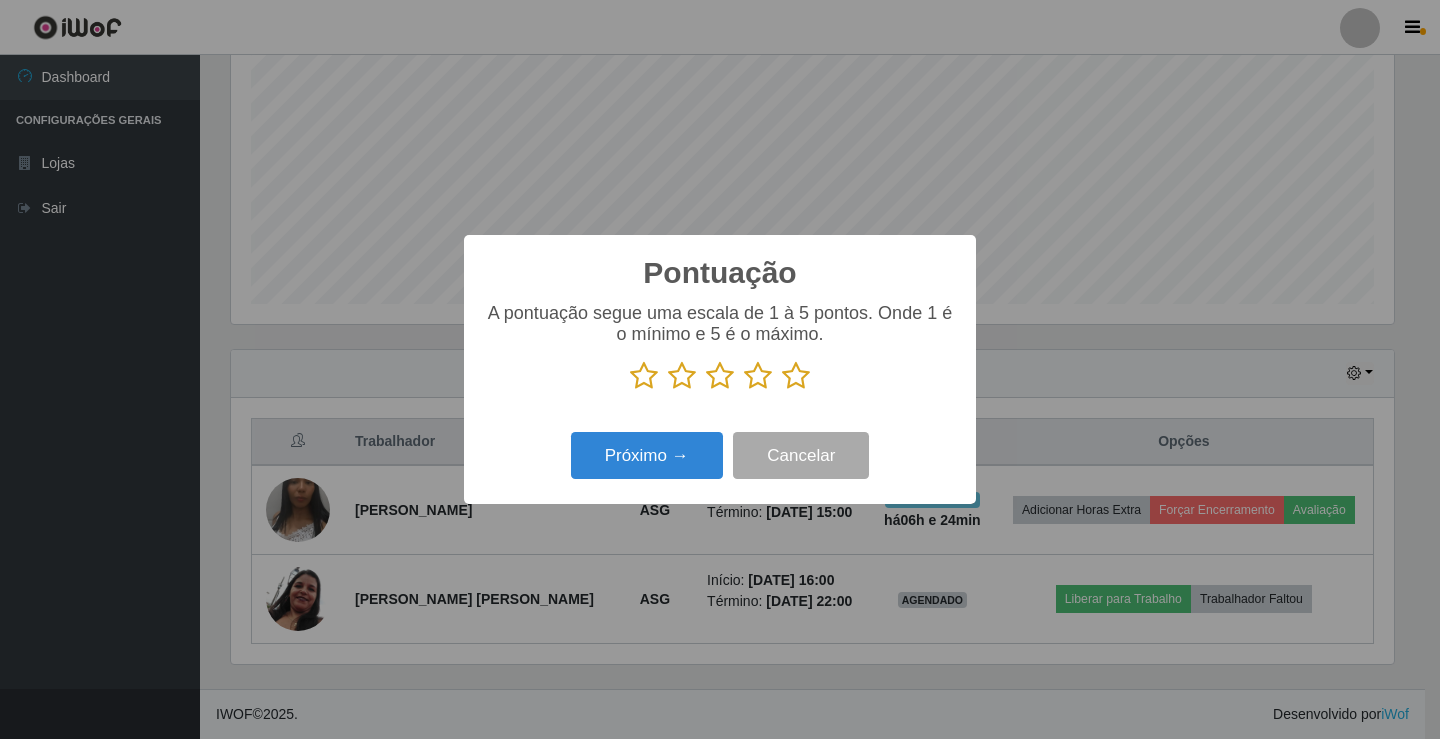 scroll, scrollTop: 999585, scrollLeft: 998837, axis: both 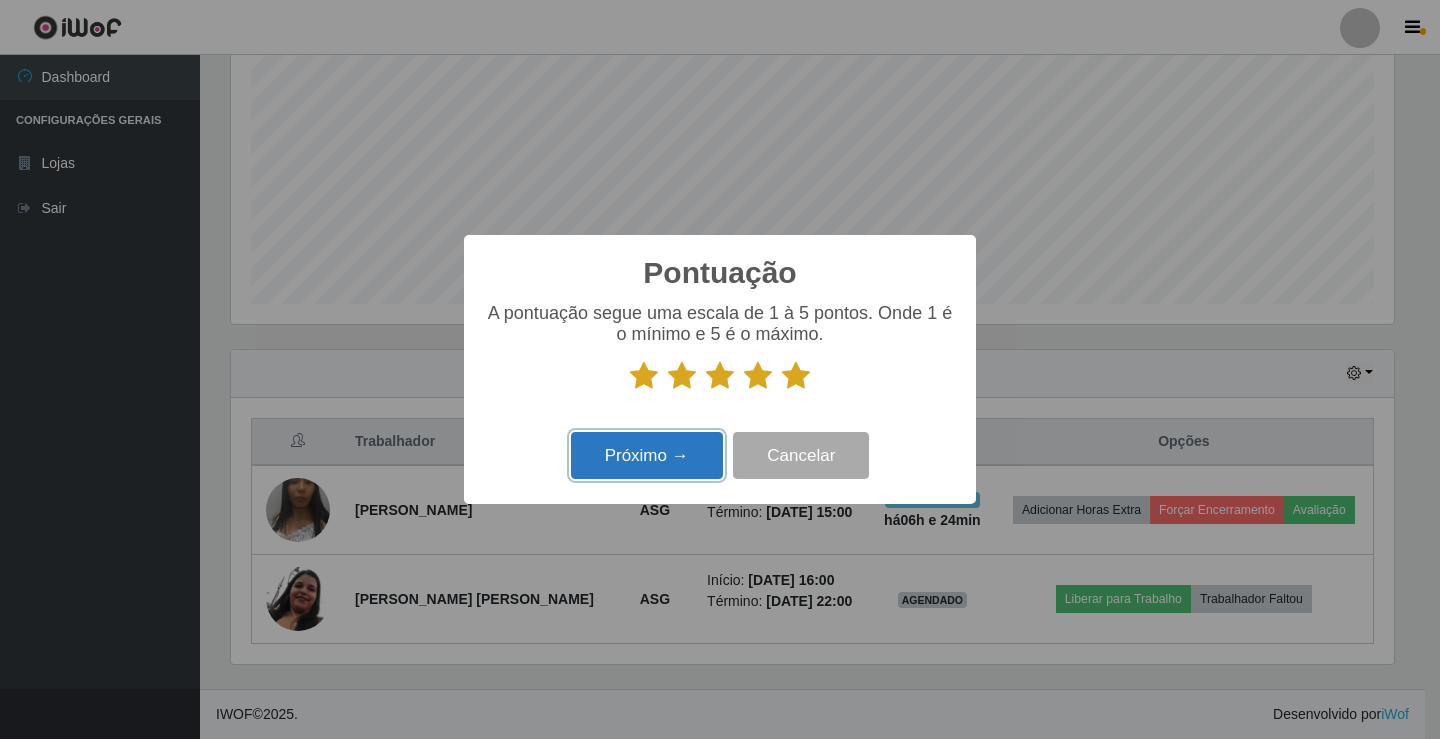 click on "Próximo →" at bounding box center [647, 455] 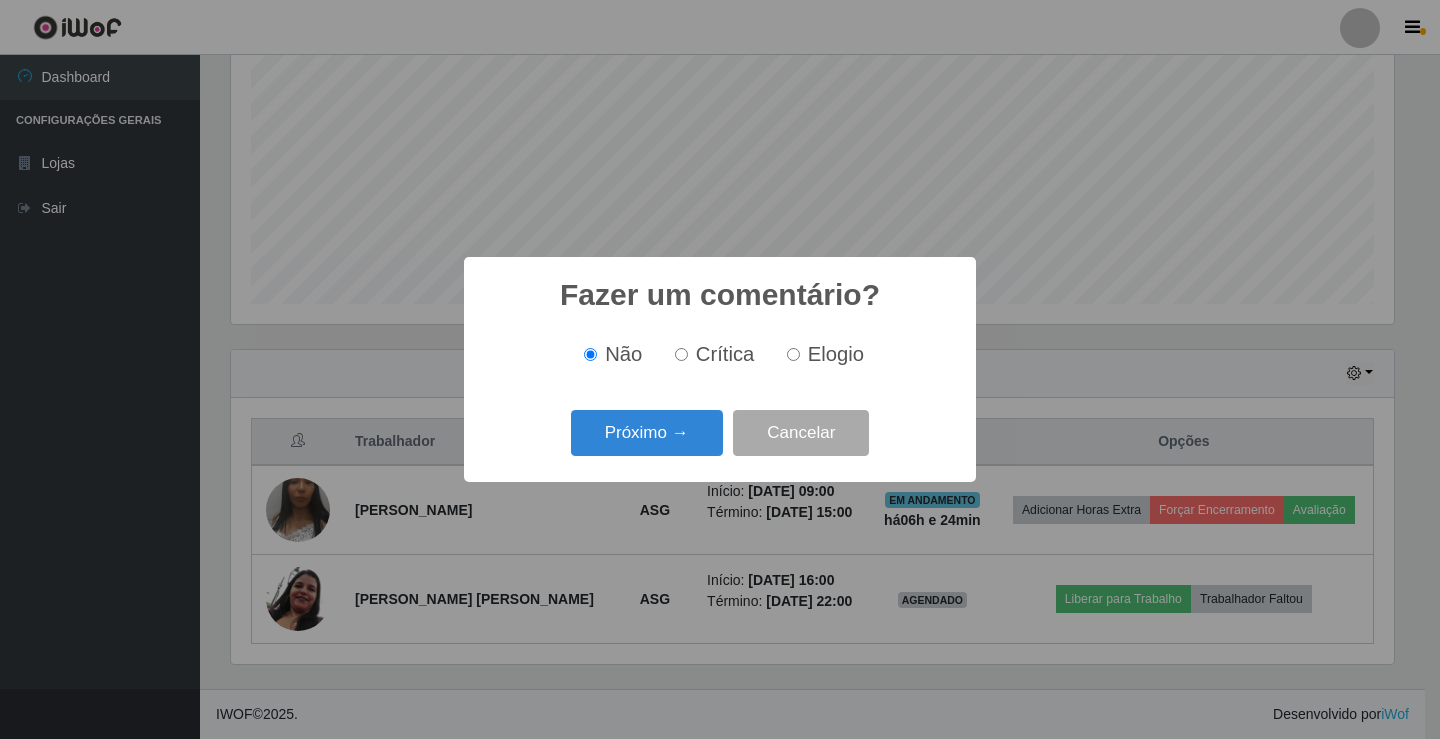 click on "Próximo →" at bounding box center [647, 433] 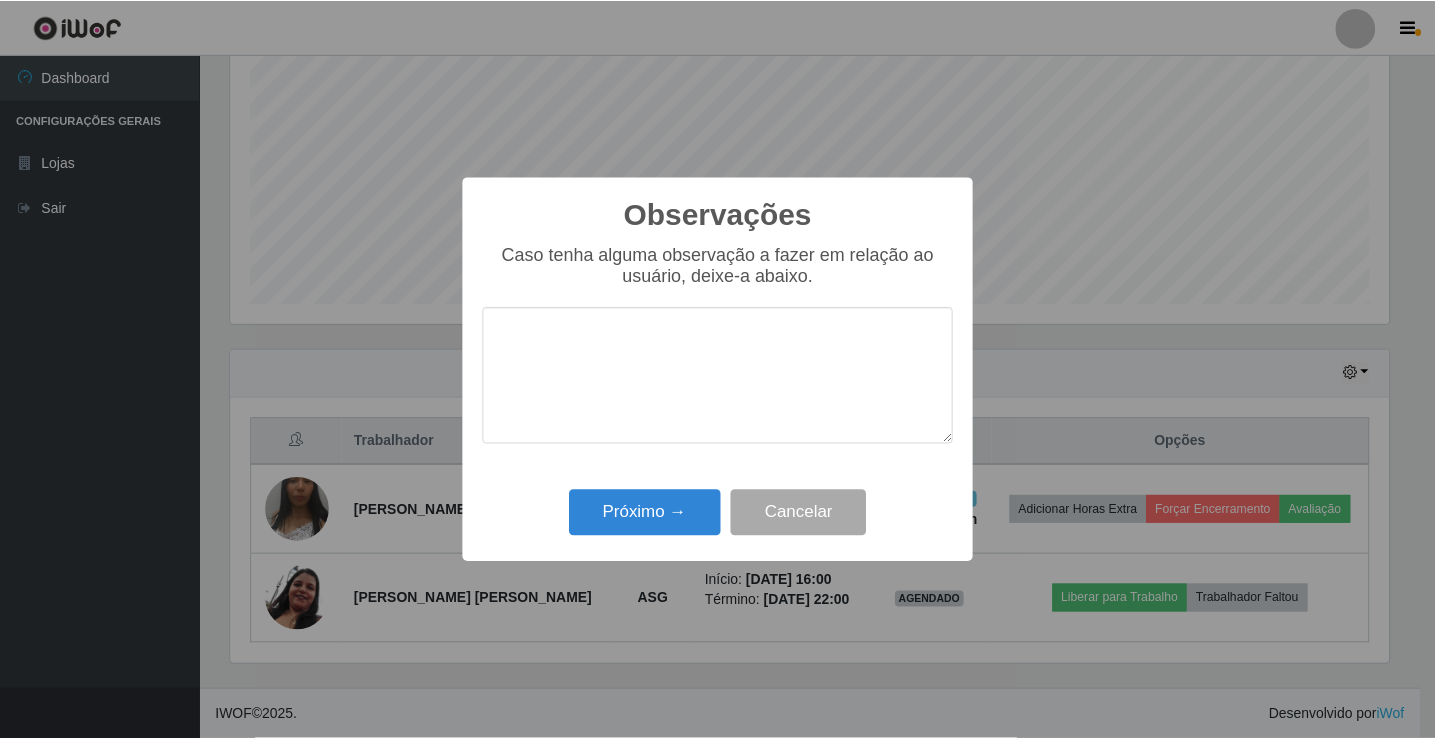 scroll, scrollTop: 999585, scrollLeft: 998837, axis: both 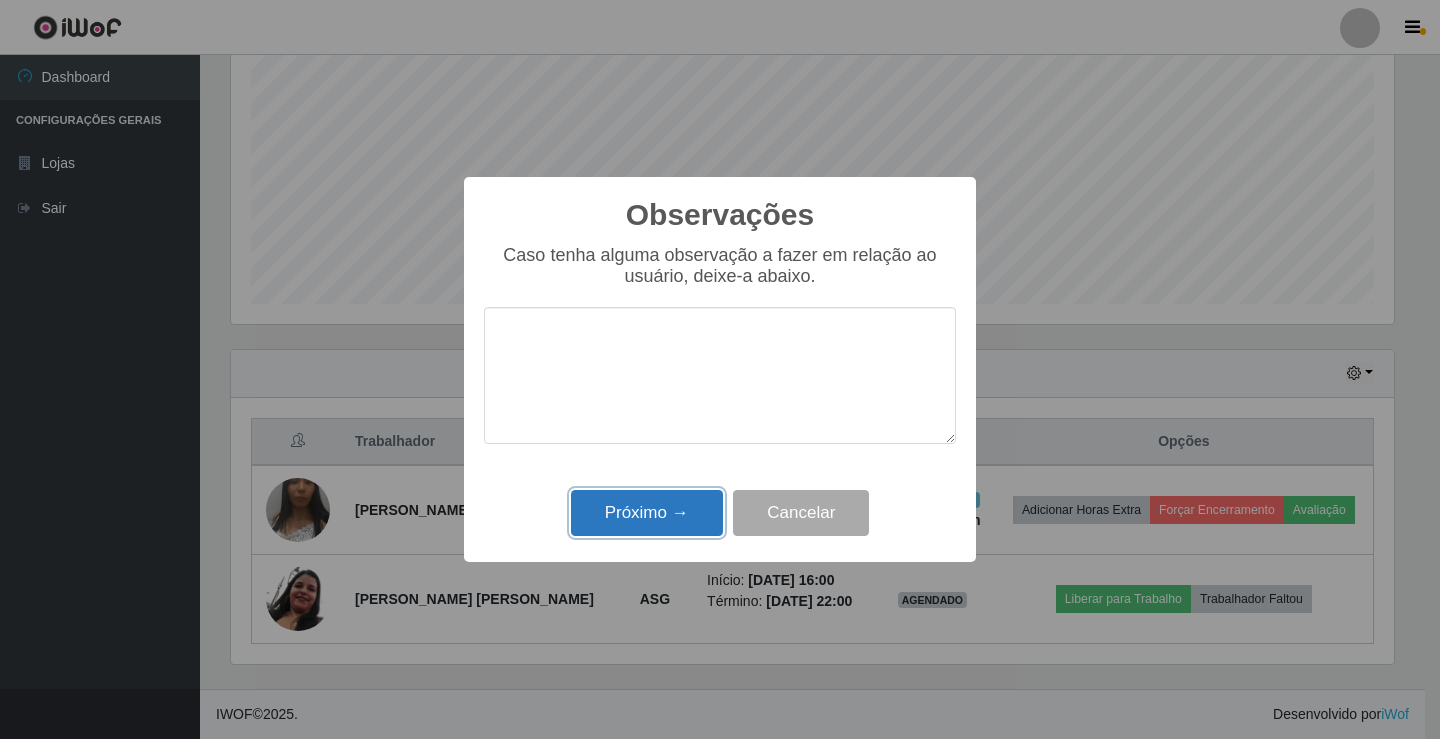 click on "Próximo →" at bounding box center (647, 513) 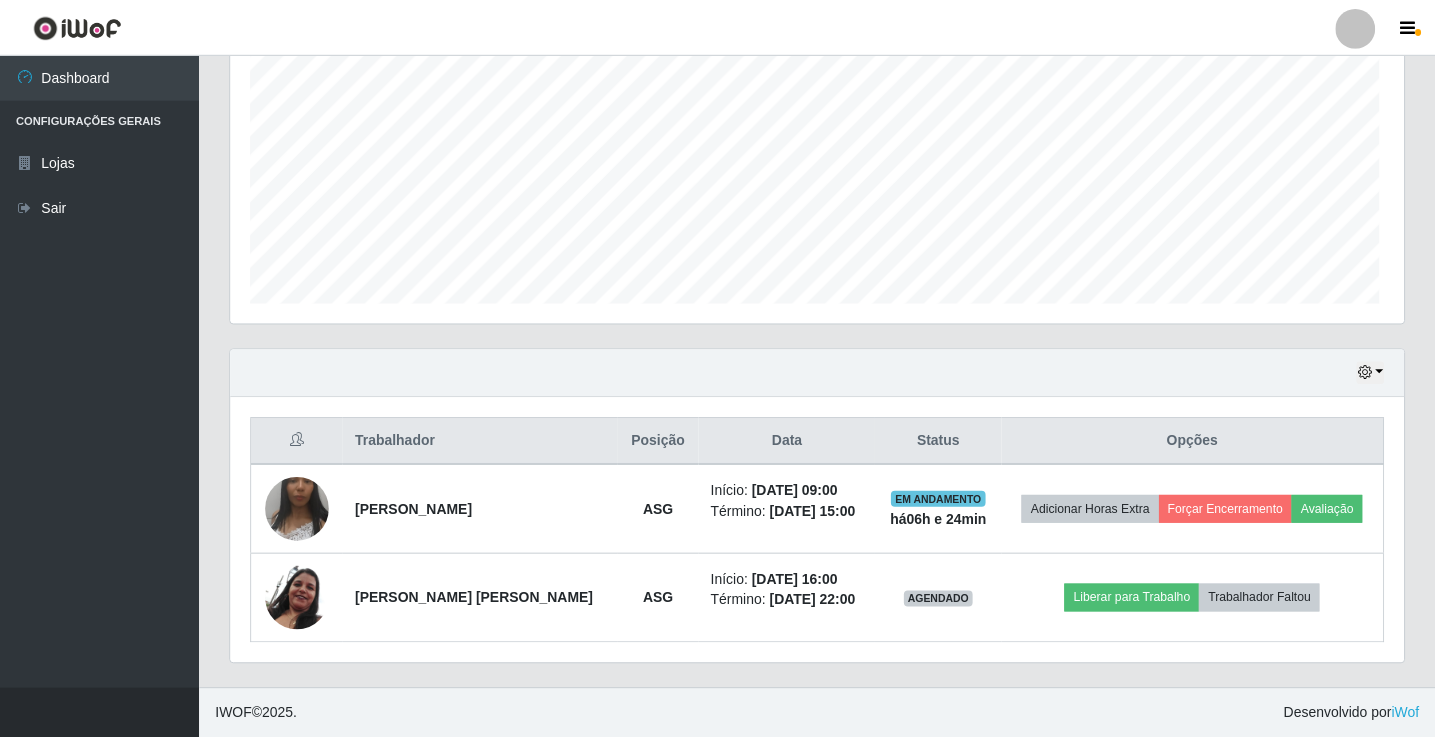 scroll, scrollTop: 999585, scrollLeft: 998827, axis: both 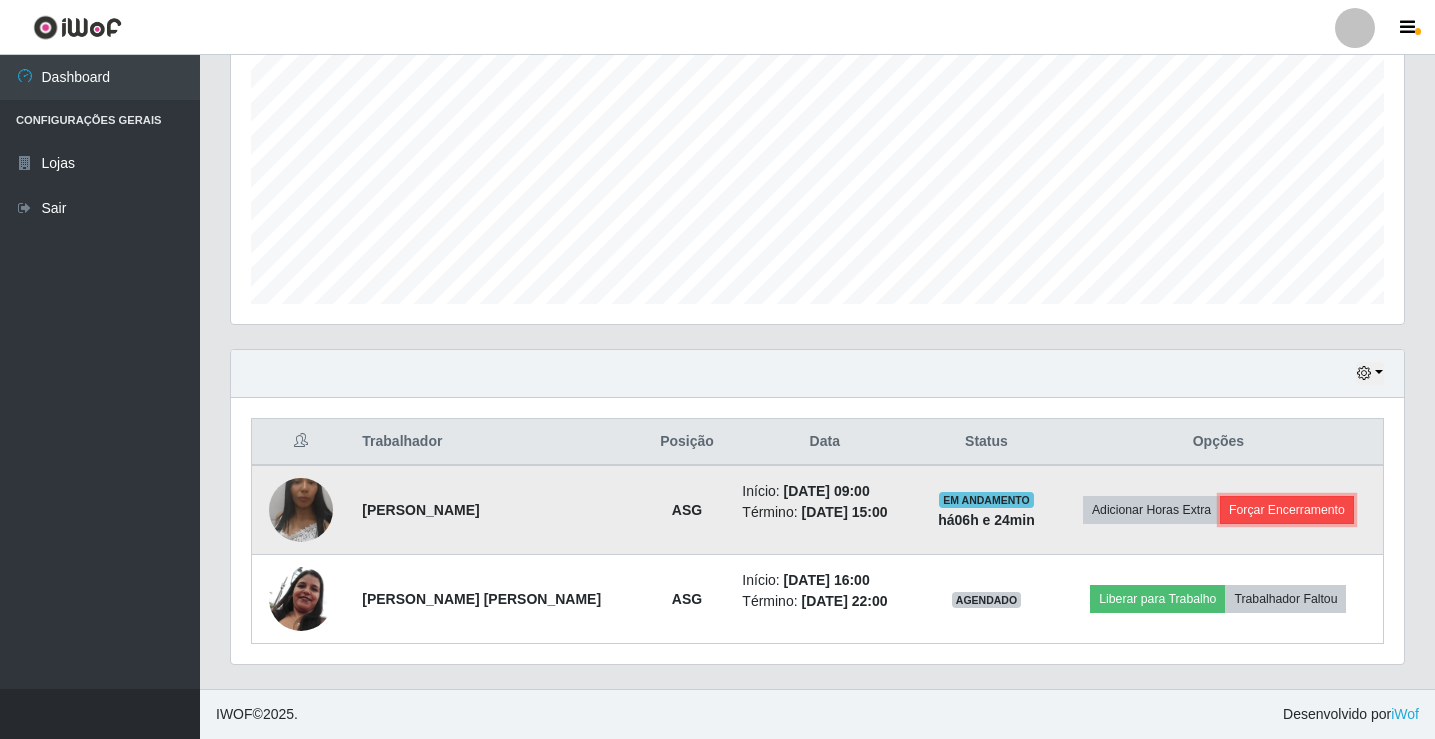 click on "Forçar Encerramento" at bounding box center (1287, 510) 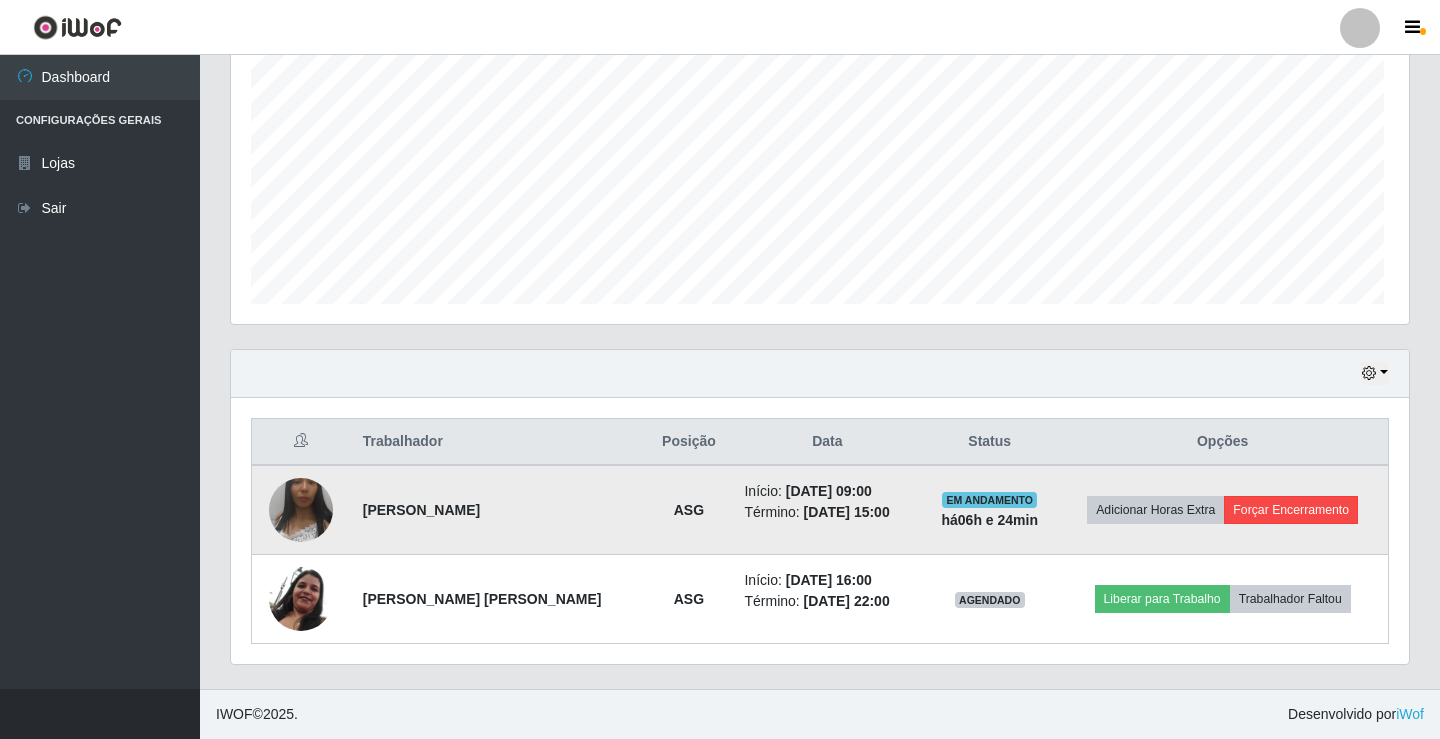 scroll, scrollTop: 999585, scrollLeft: 998837, axis: both 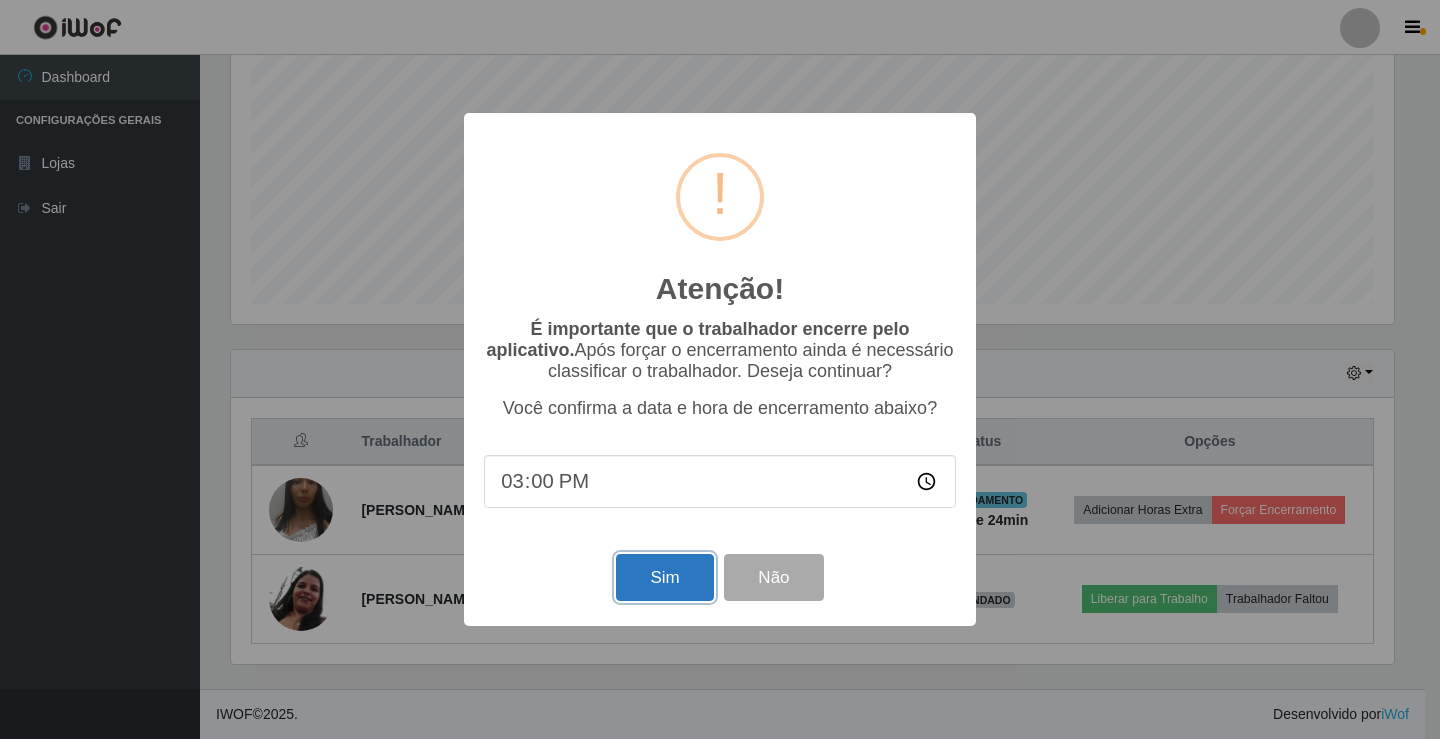 click on "Sim" at bounding box center [664, 577] 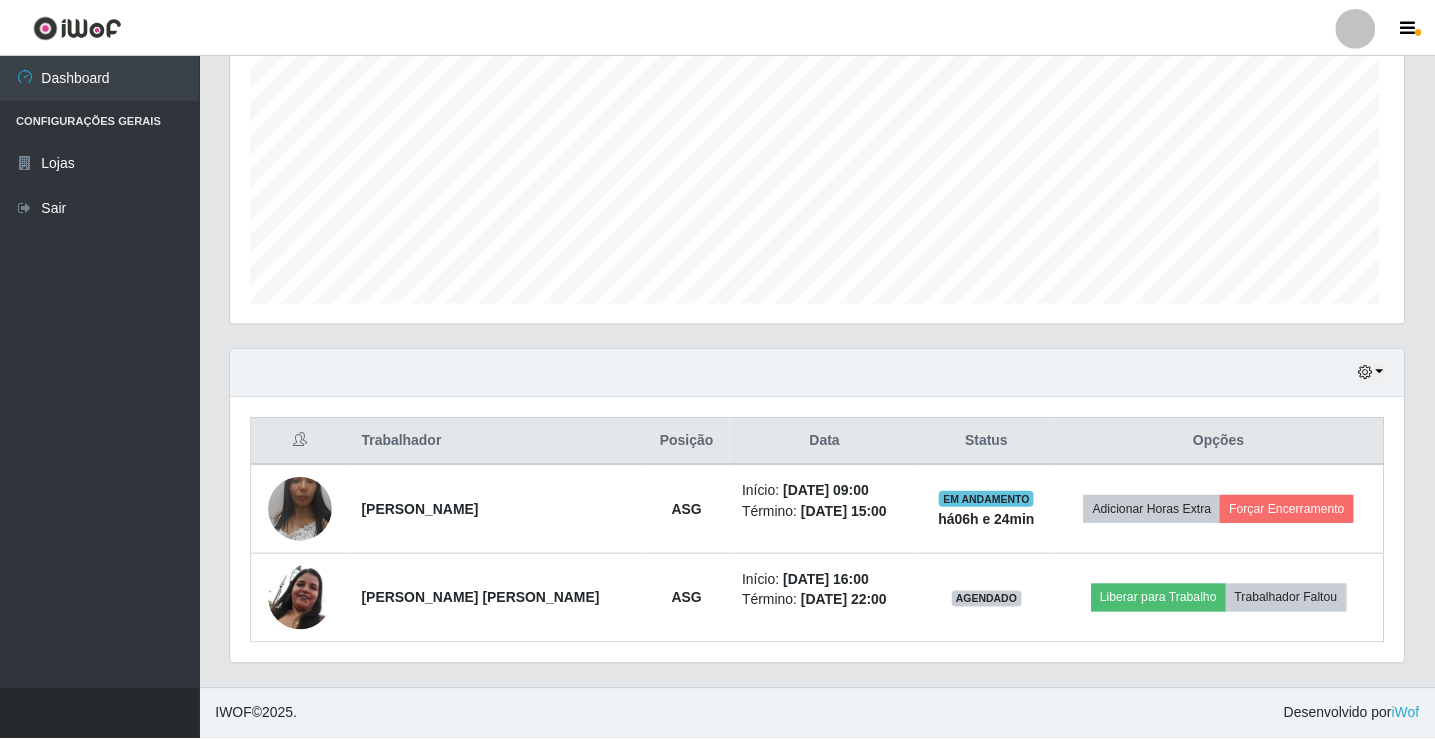 scroll, scrollTop: 999585, scrollLeft: 998827, axis: both 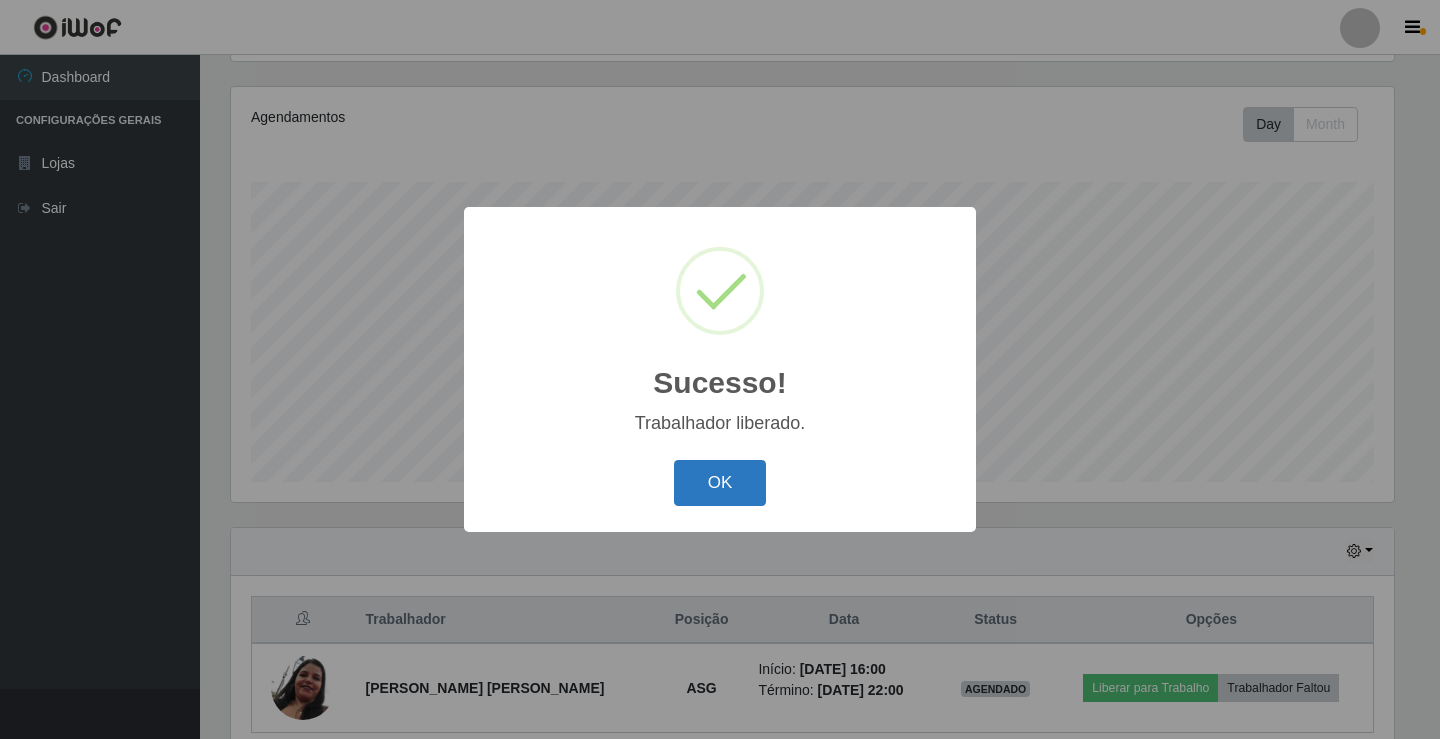 click on "OK" at bounding box center [720, 483] 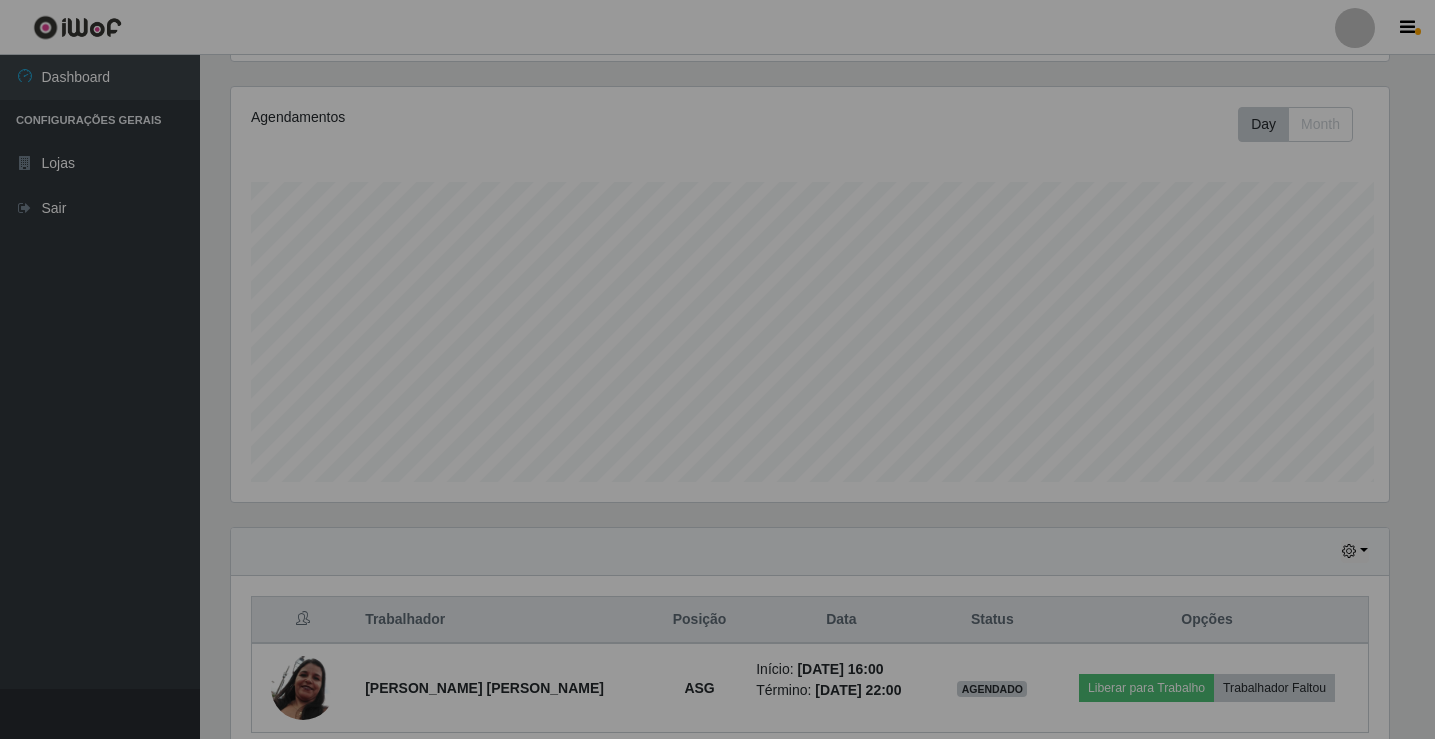 scroll, scrollTop: 999585, scrollLeft: 998827, axis: both 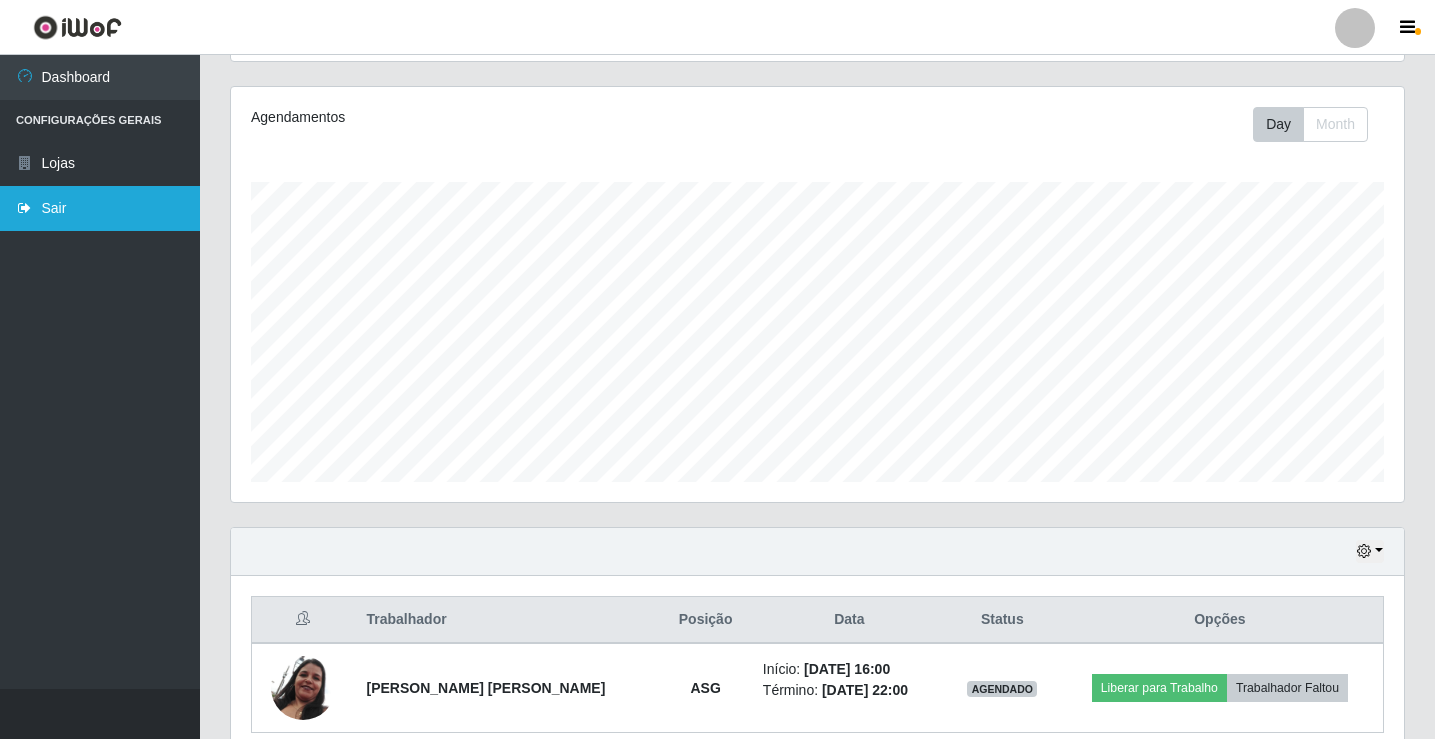 click on "Sair" at bounding box center [100, 208] 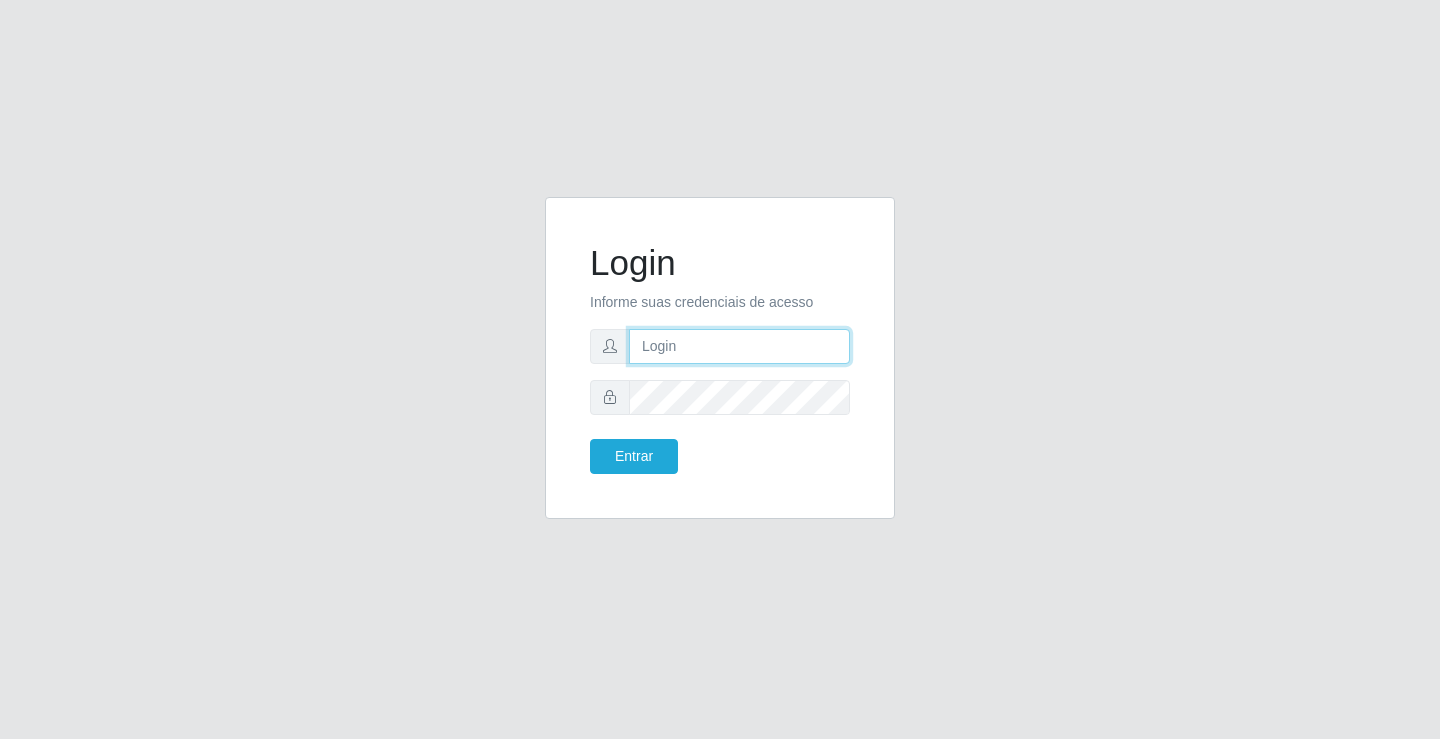 click at bounding box center [739, 346] 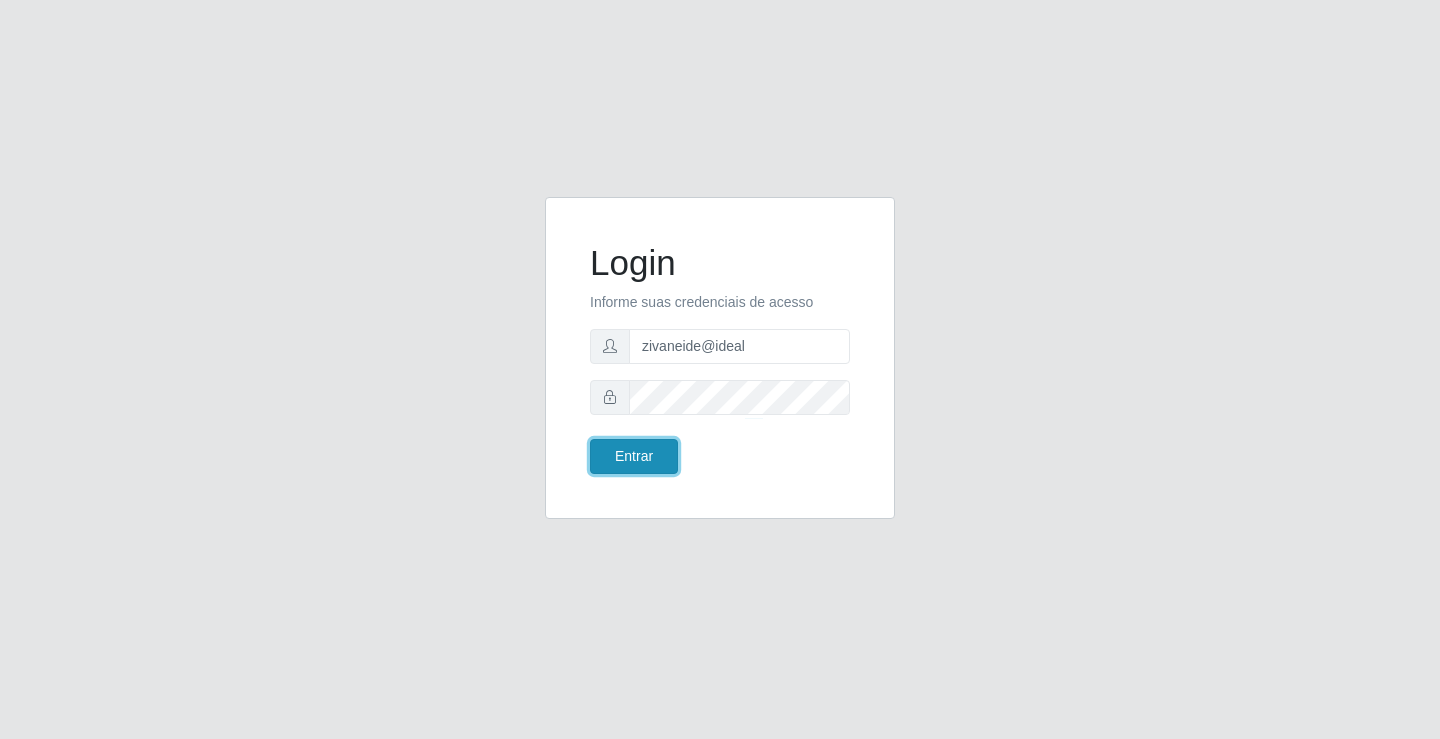 click on "Entrar" at bounding box center (634, 456) 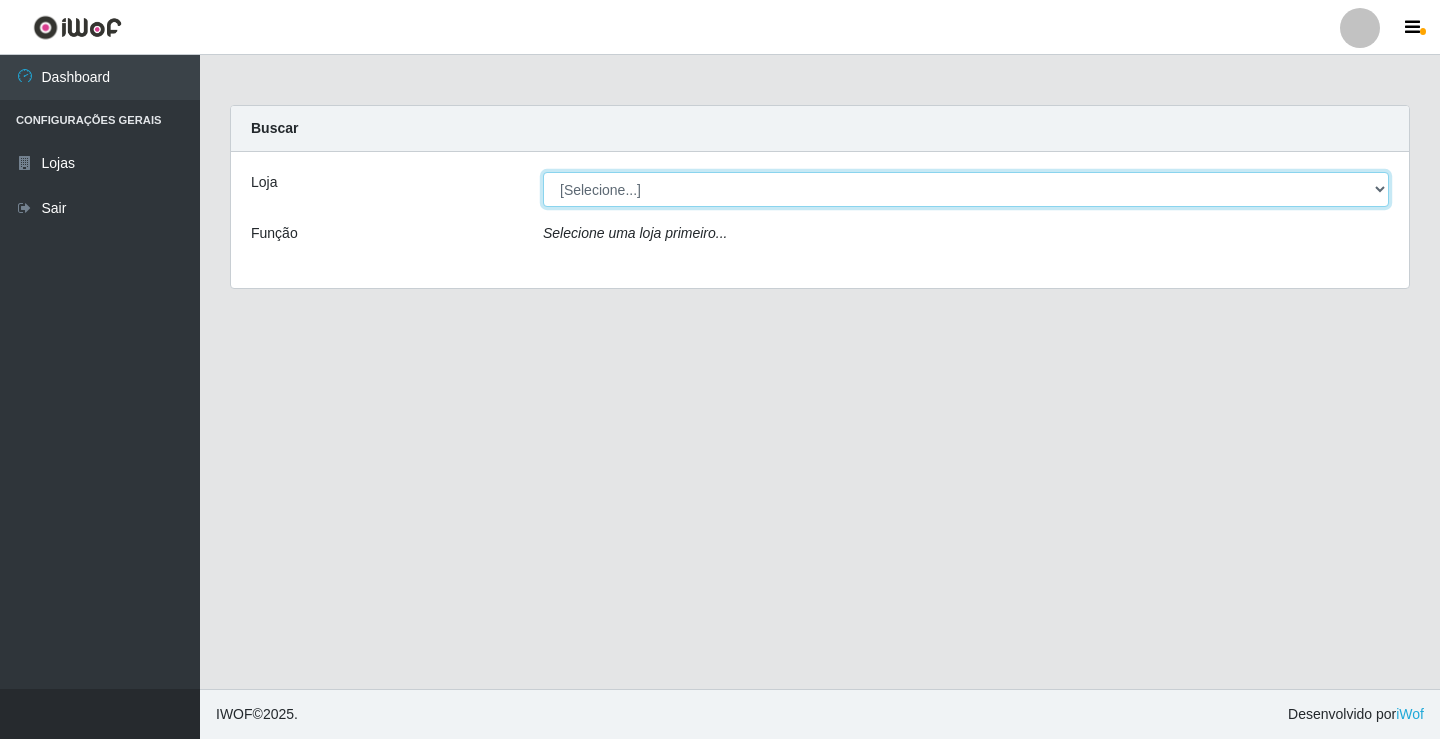 click on "[Selecione...] Ideal - Conceição" at bounding box center [966, 189] 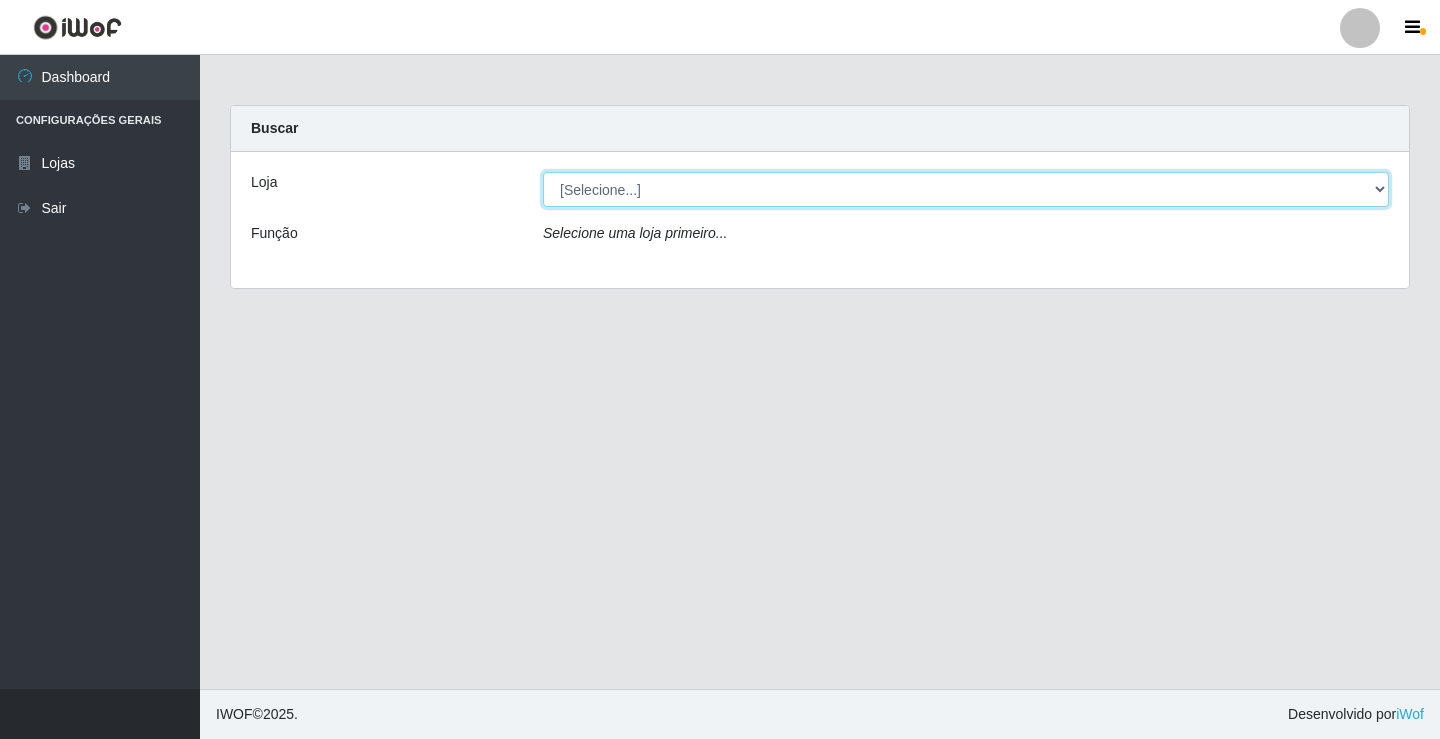 select on "231" 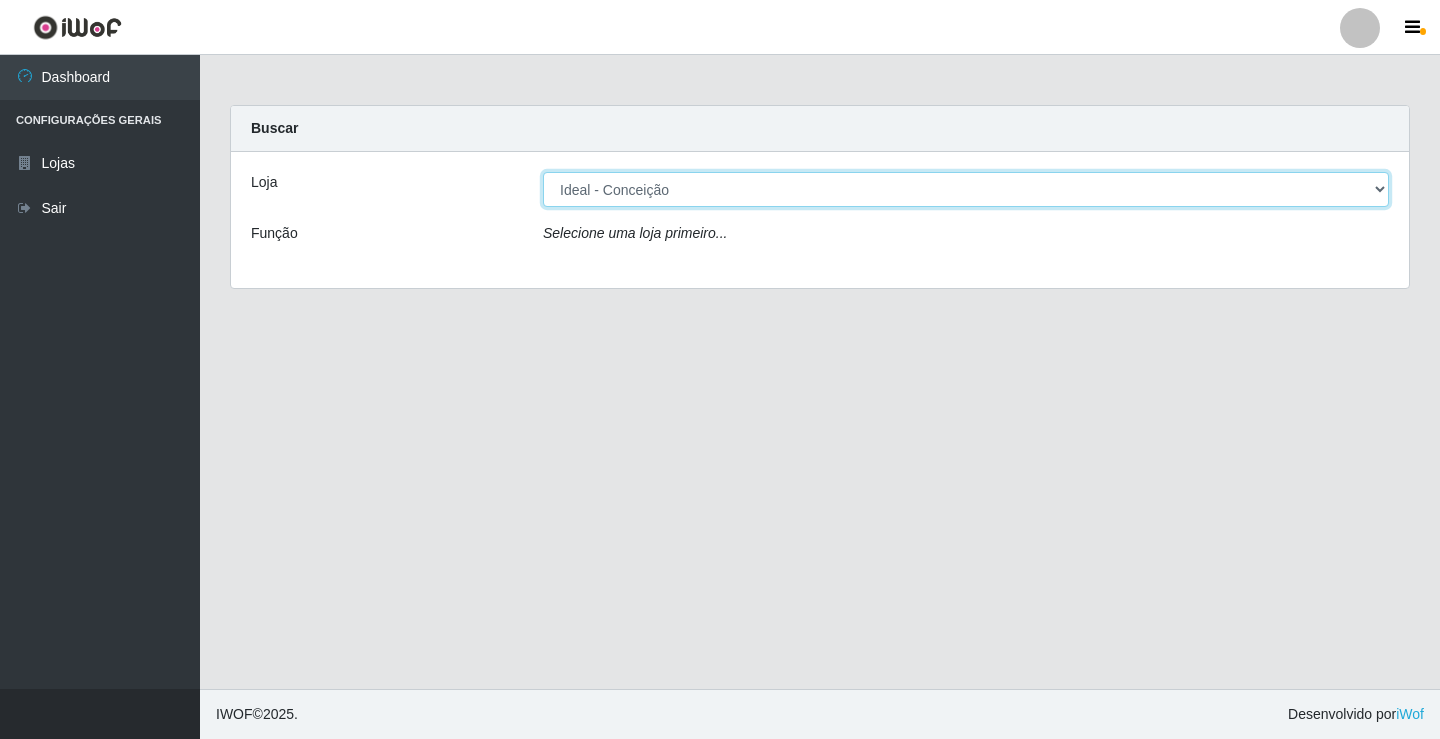 click on "[Selecione...] Ideal - Conceição" at bounding box center [966, 189] 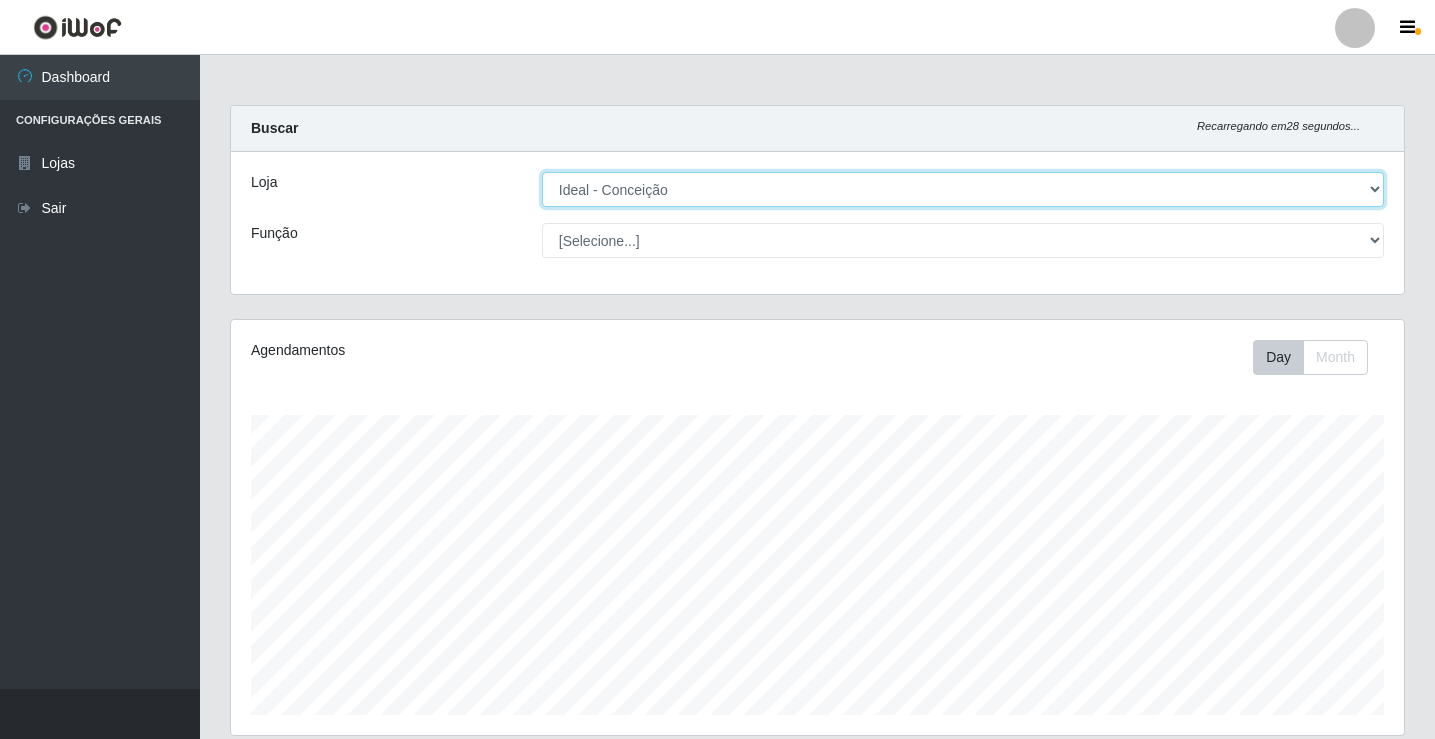 scroll, scrollTop: 999585, scrollLeft: 998827, axis: both 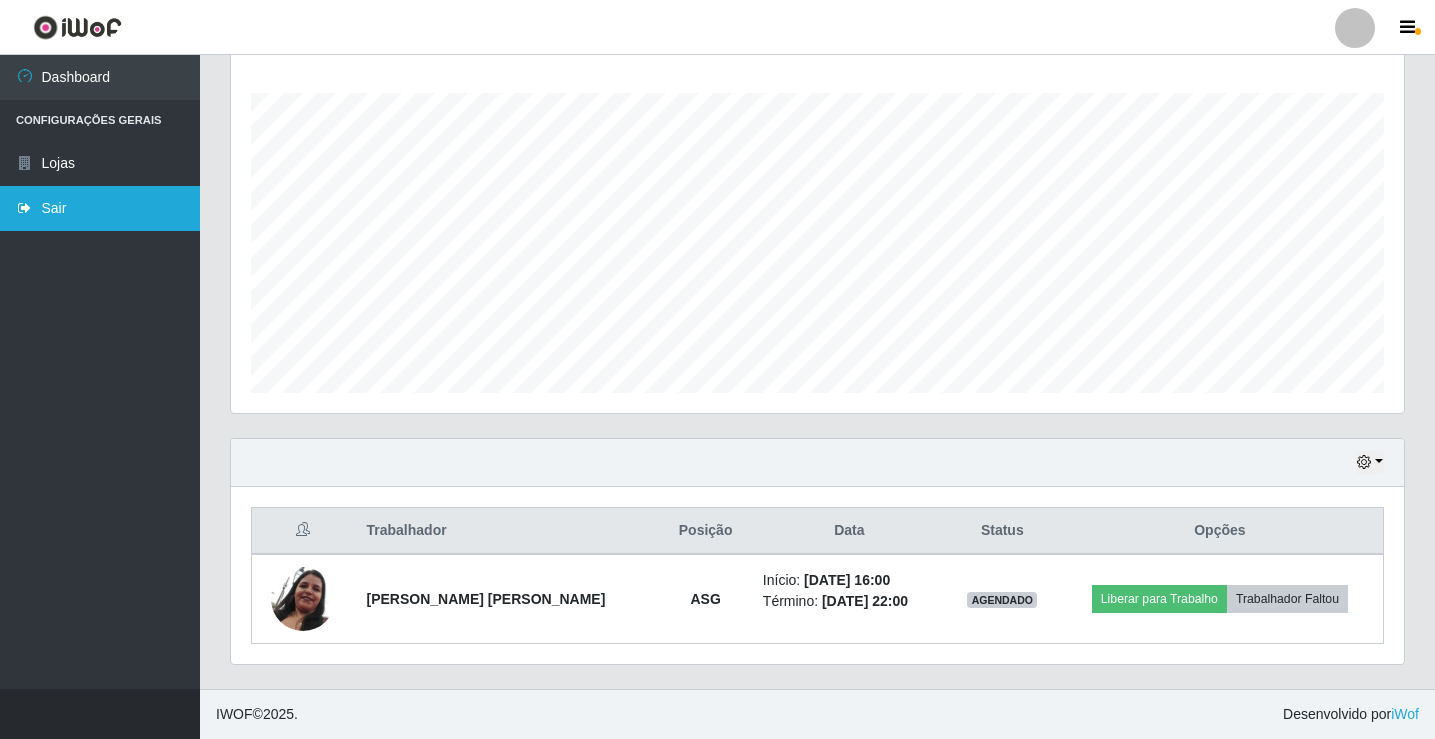 click on "Sair" at bounding box center (100, 208) 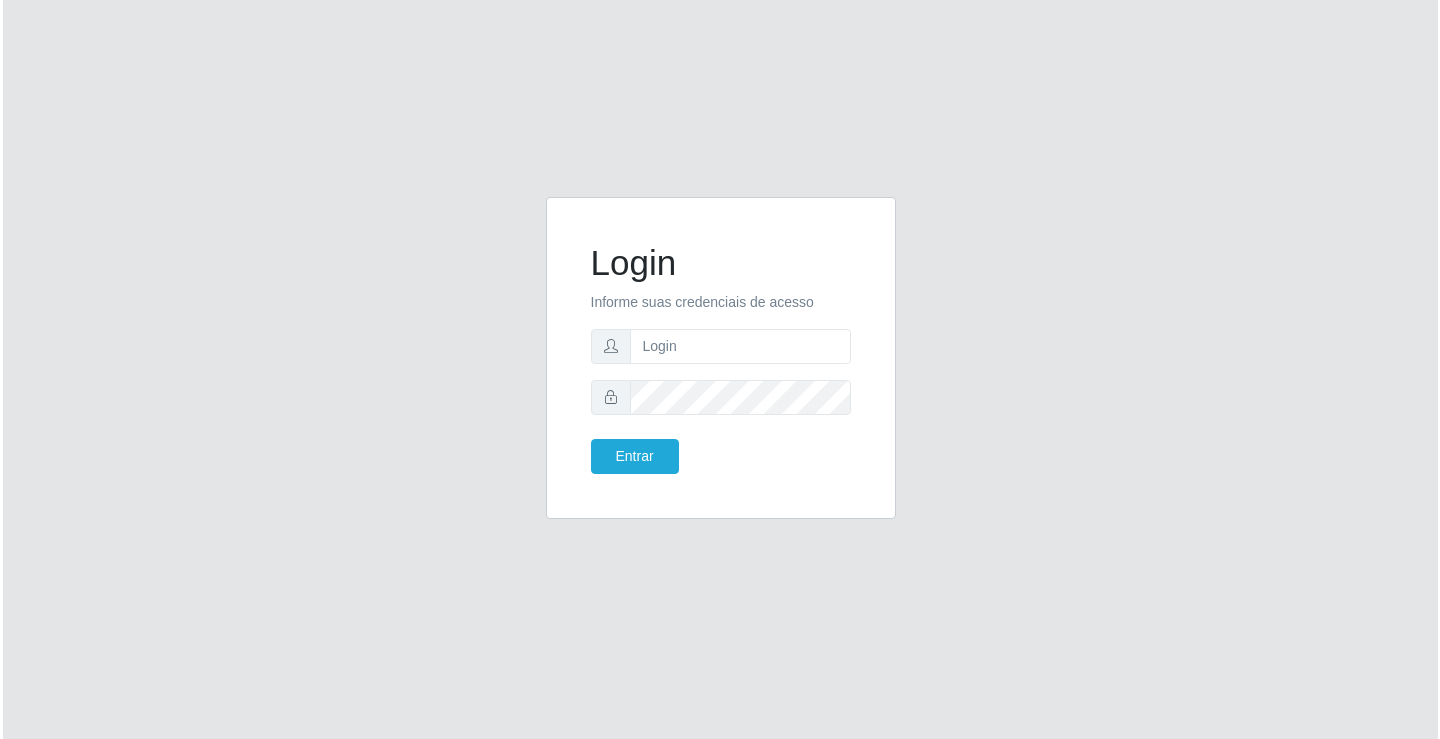 scroll, scrollTop: 0, scrollLeft: 0, axis: both 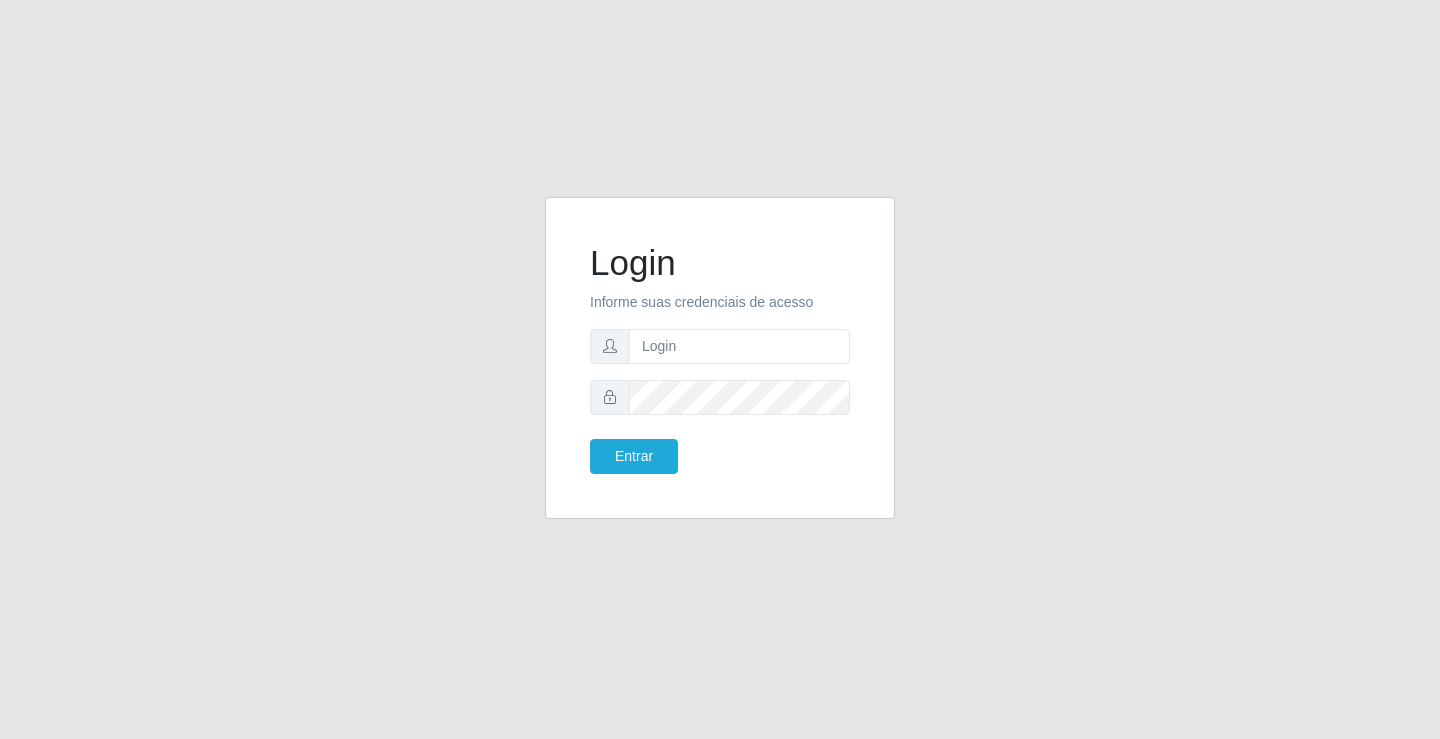 click on "Login Informe suas credenciais de acesso Entrar" 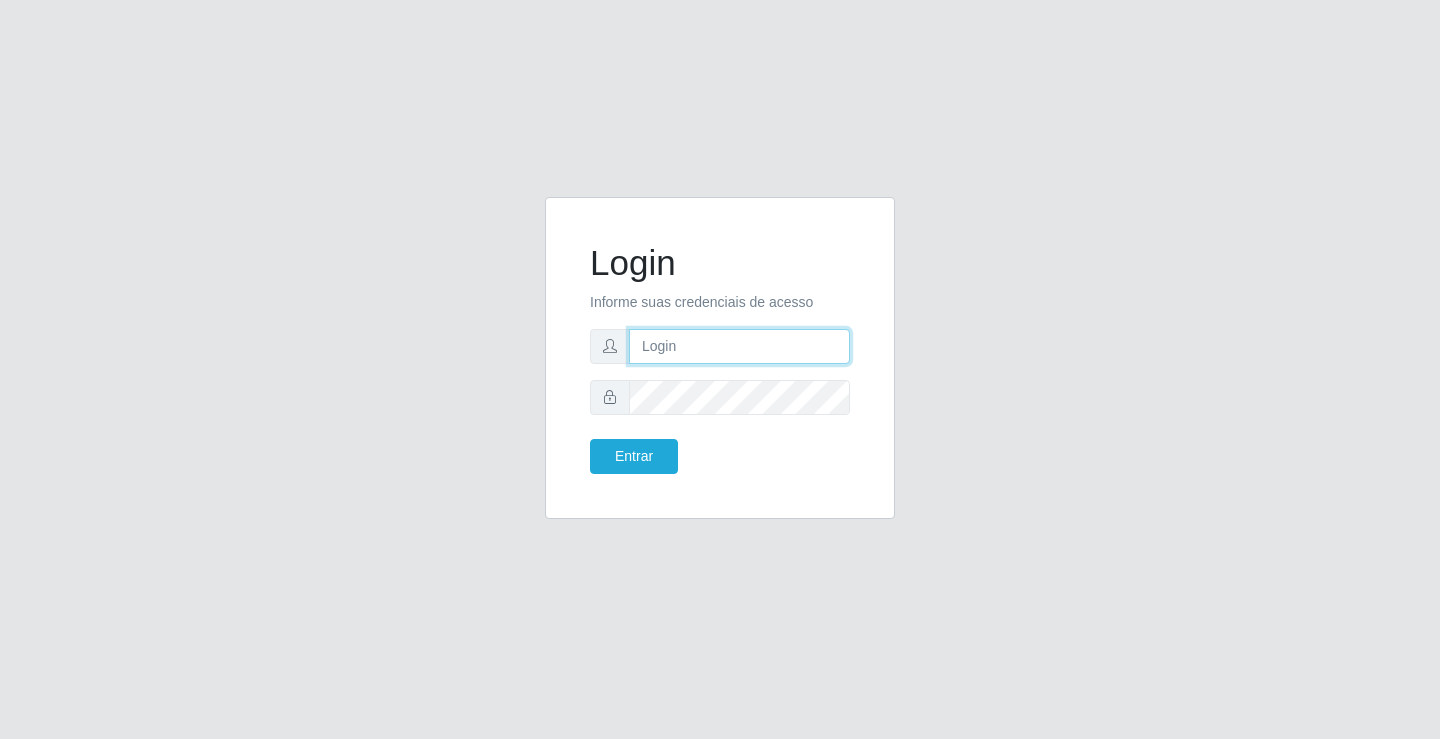 click at bounding box center [739, 346] 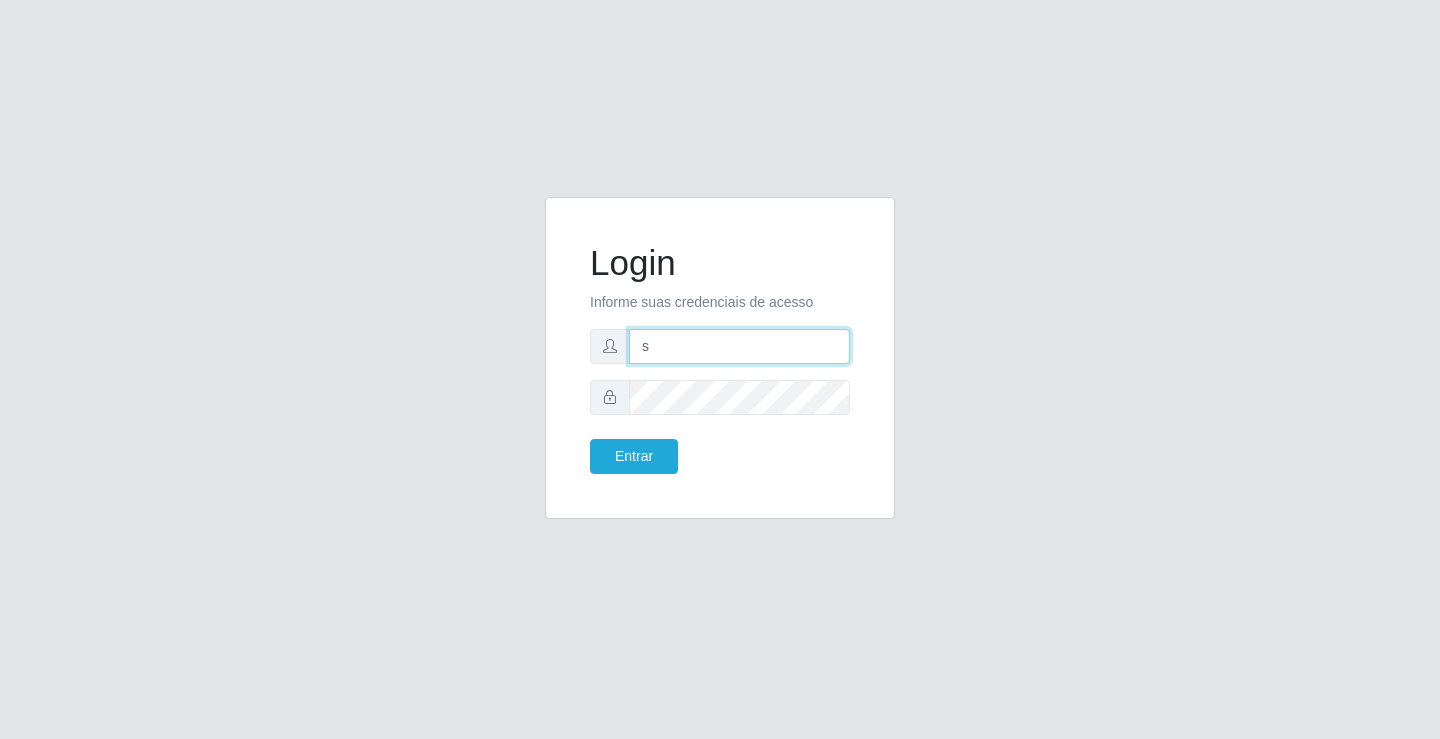 type on "[PERSON_NAME]" 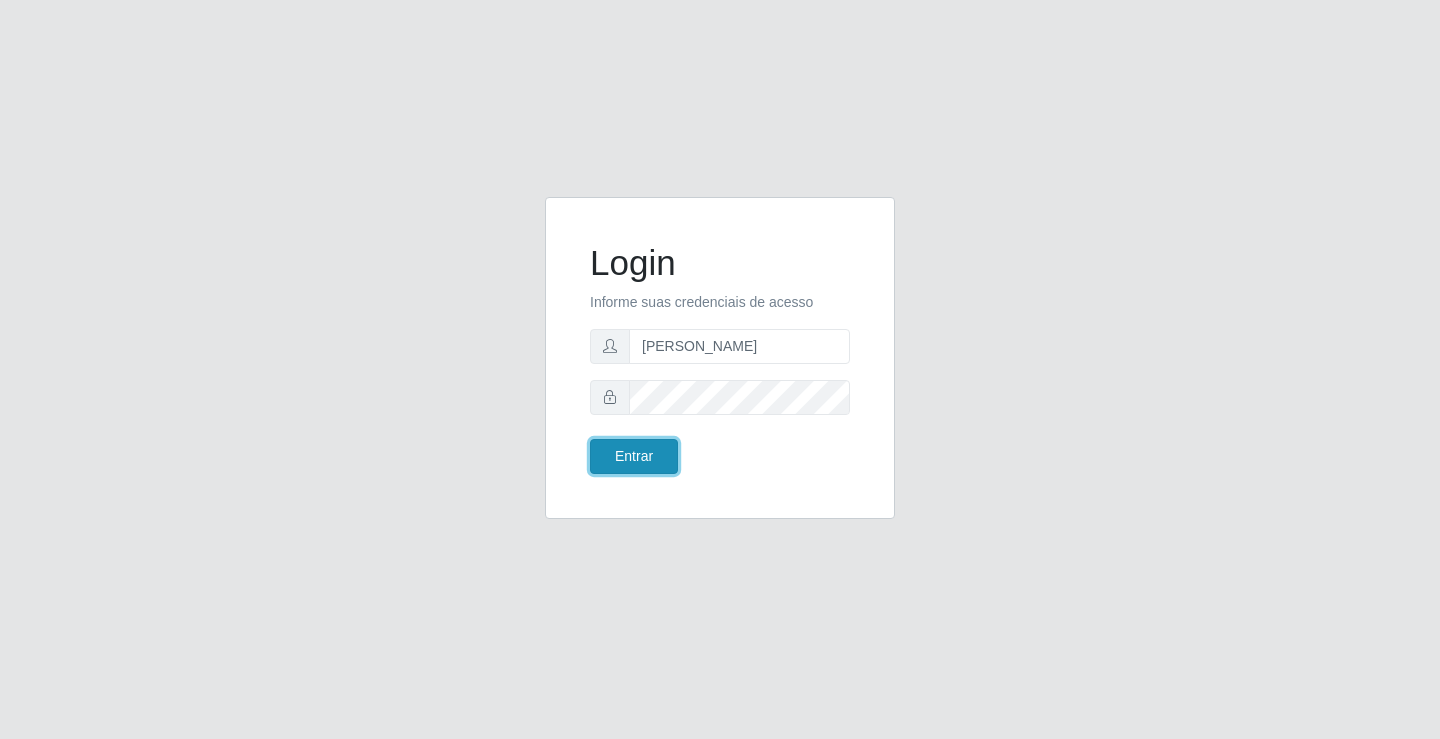 click on "Entrar" at bounding box center [634, 456] 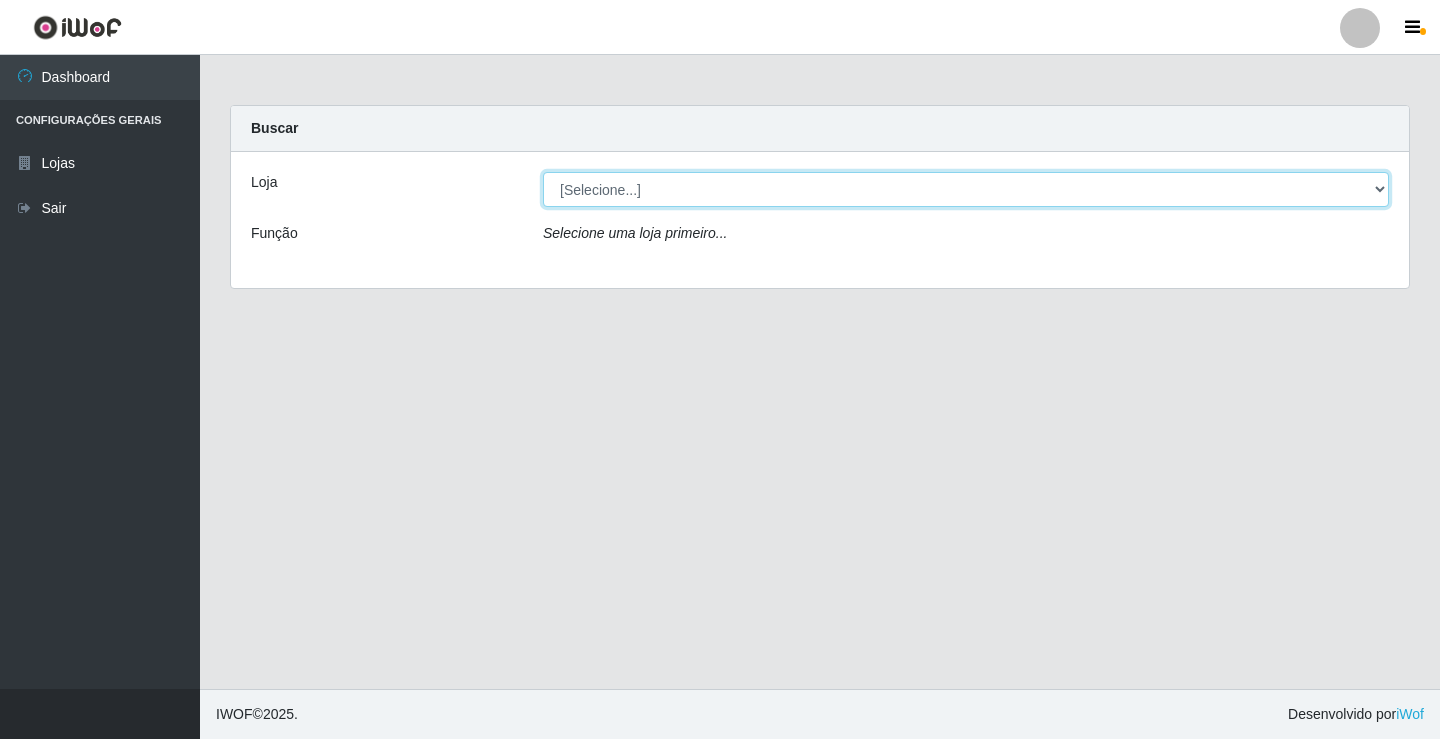 click on "[Selecione...] Ideal - Conceição" at bounding box center [966, 189] 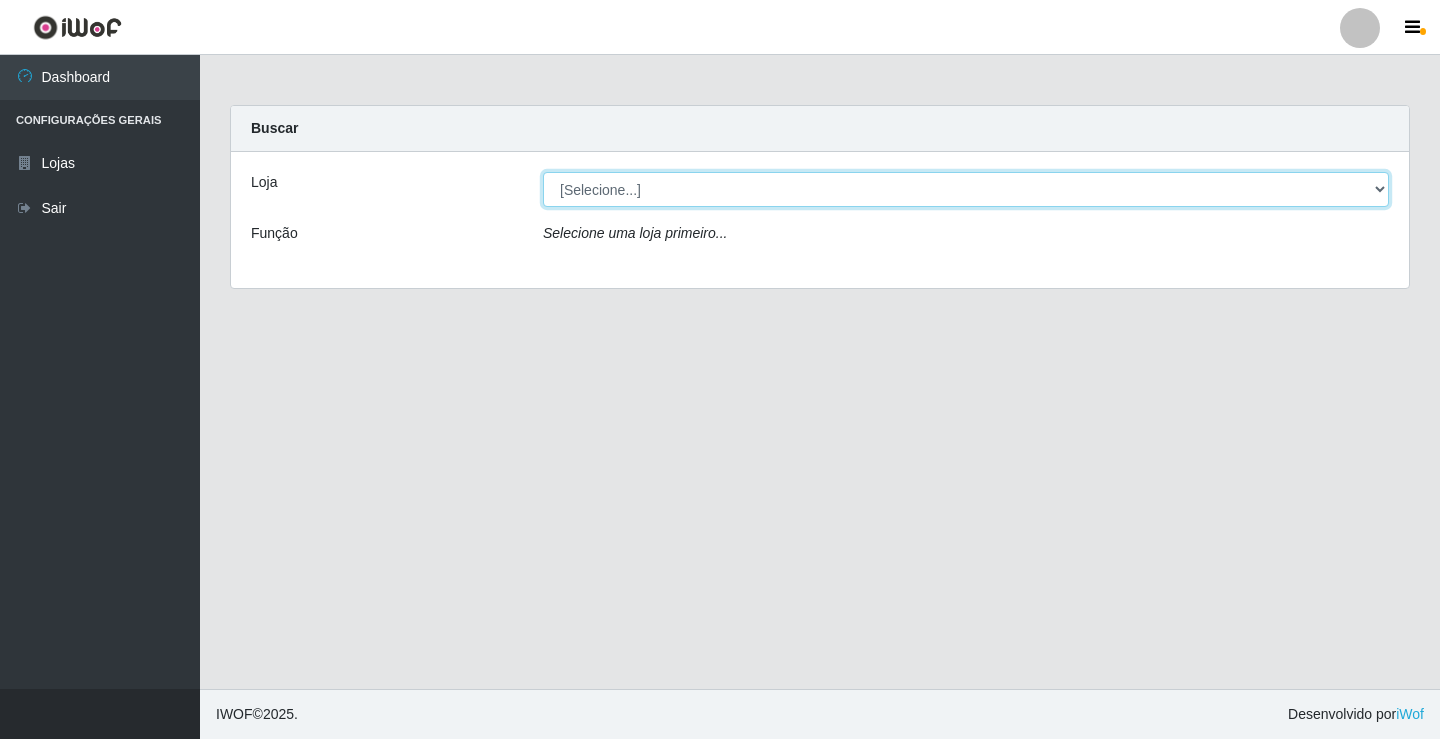 select on "231" 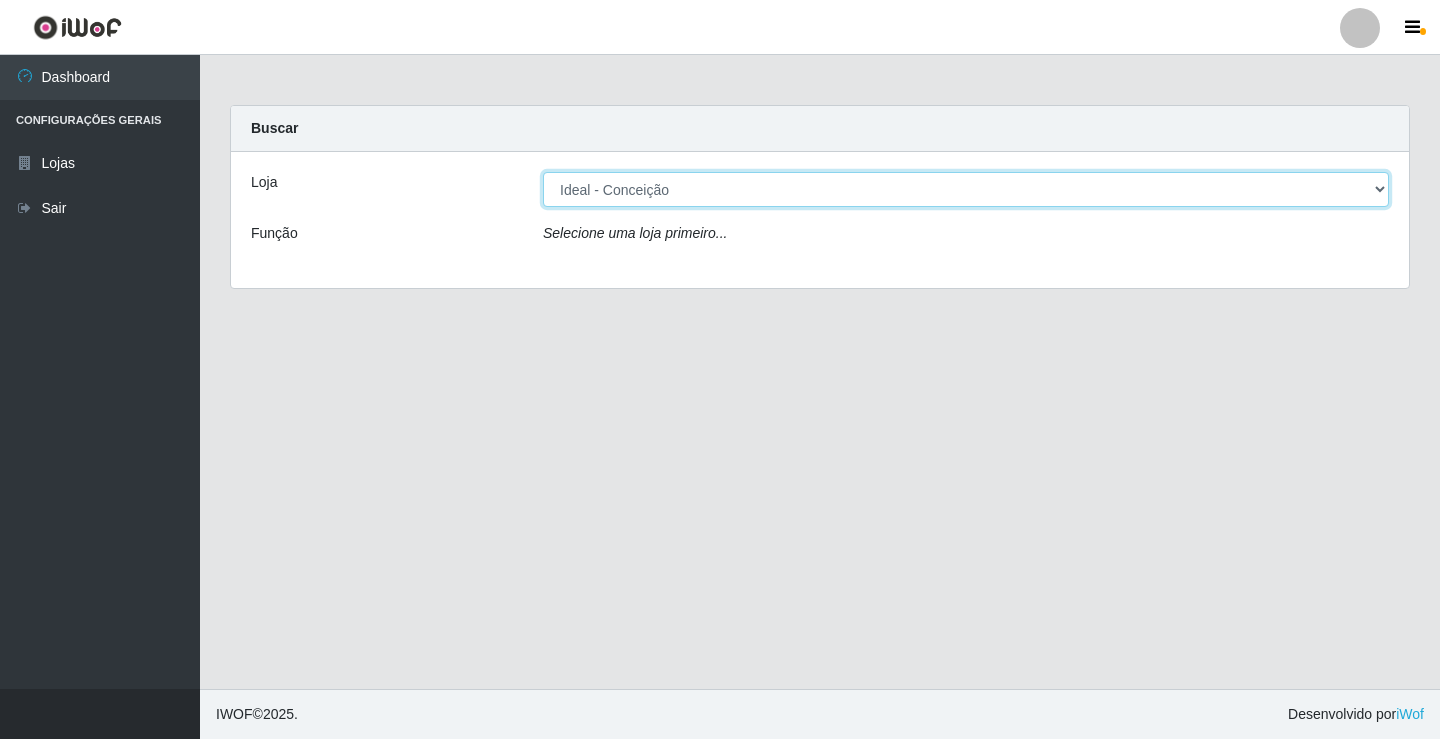 click on "[Selecione...] Ideal - Conceição" at bounding box center [966, 189] 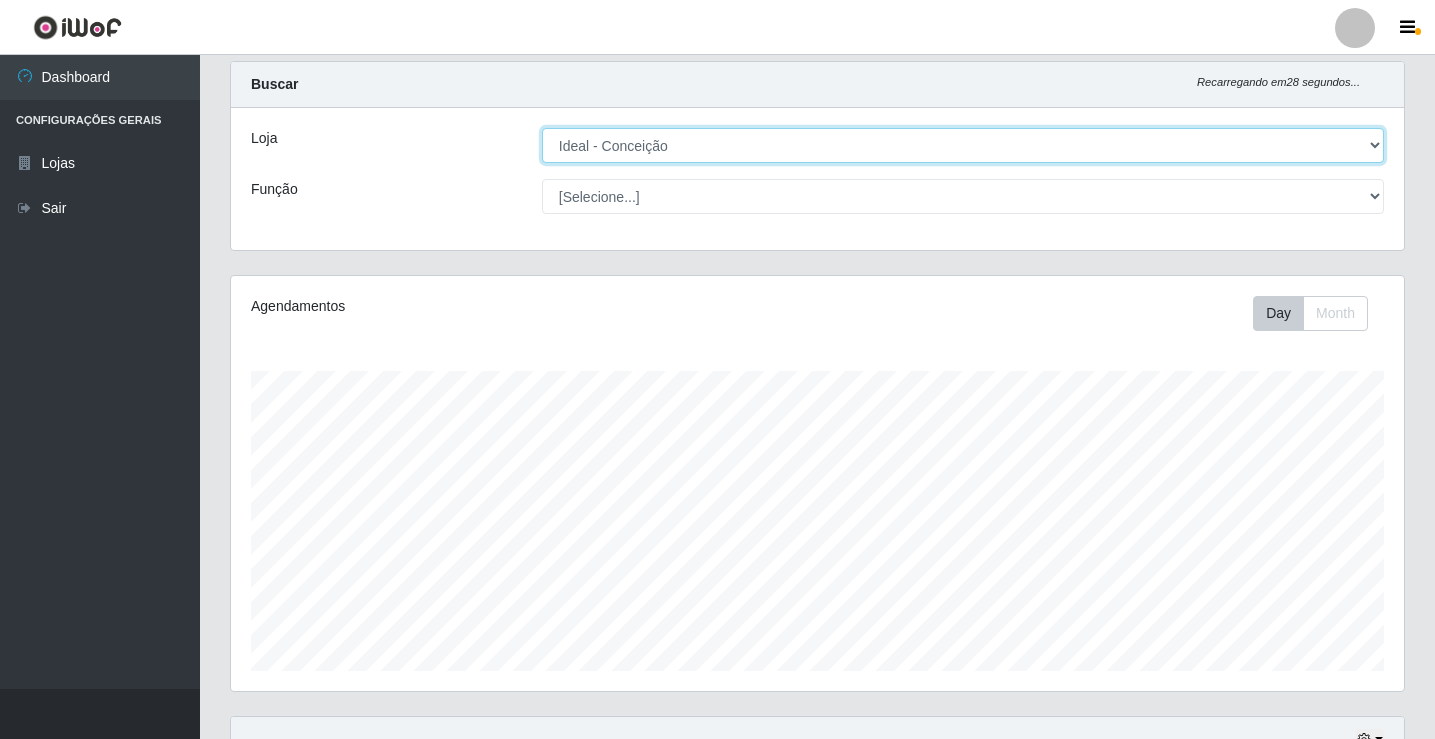 scroll, scrollTop: 193, scrollLeft: 0, axis: vertical 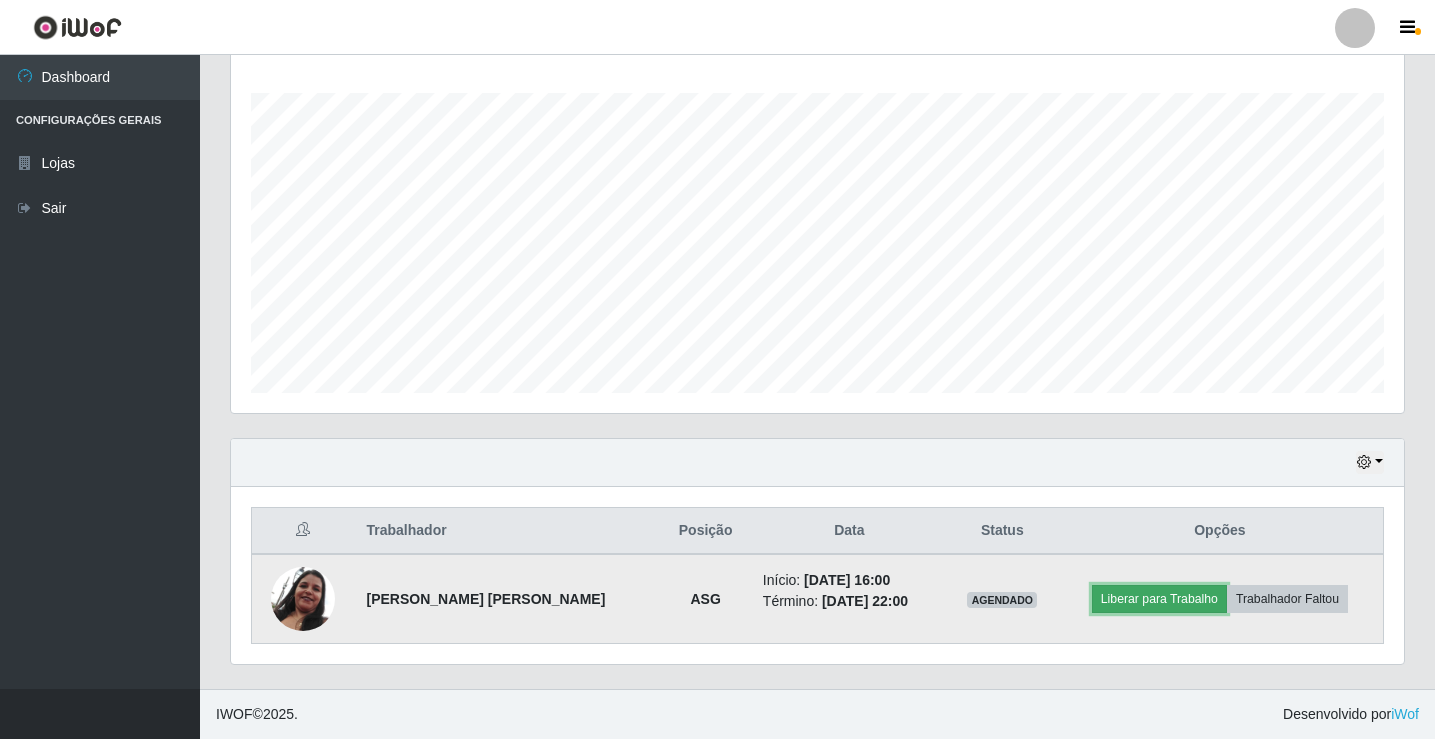 click on "Liberar para Trabalho" at bounding box center [1159, 599] 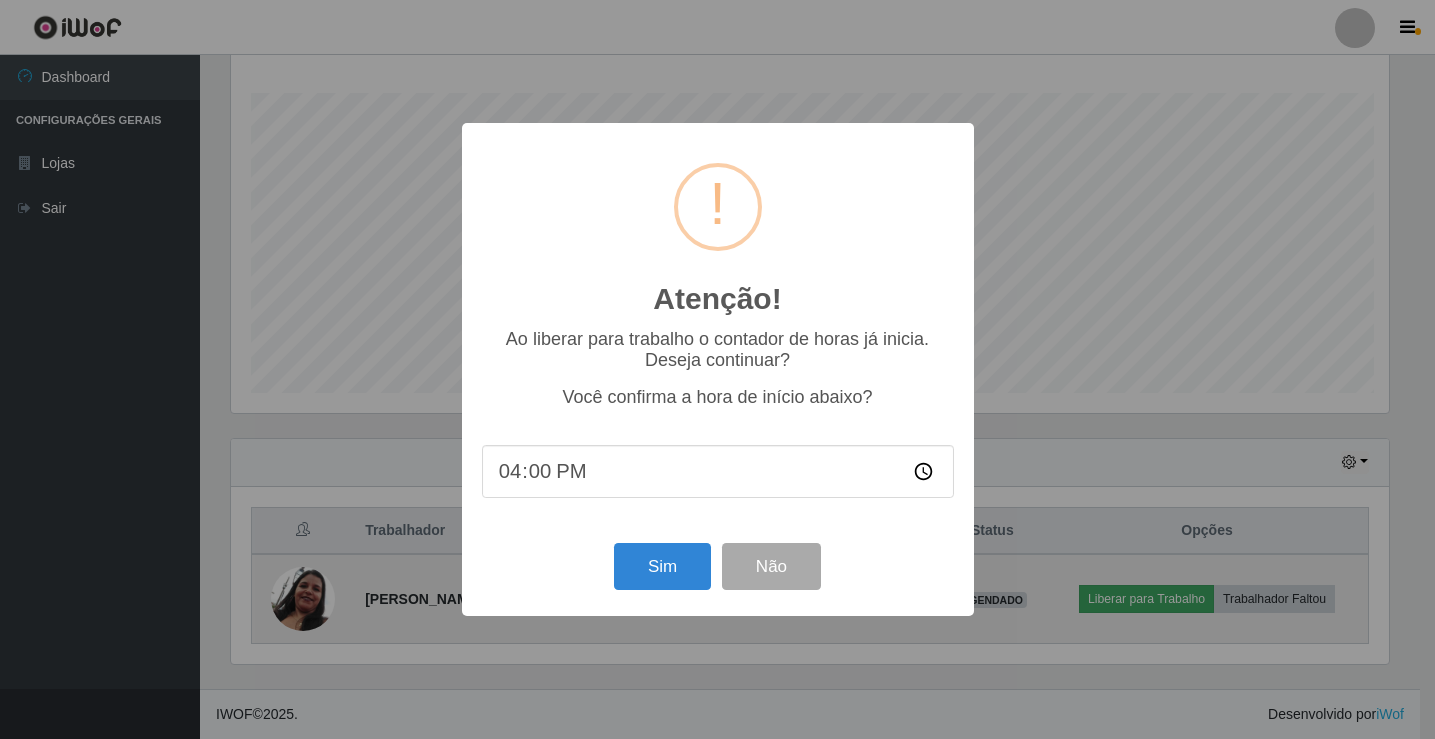 scroll, scrollTop: 999585, scrollLeft: 998837, axis: both 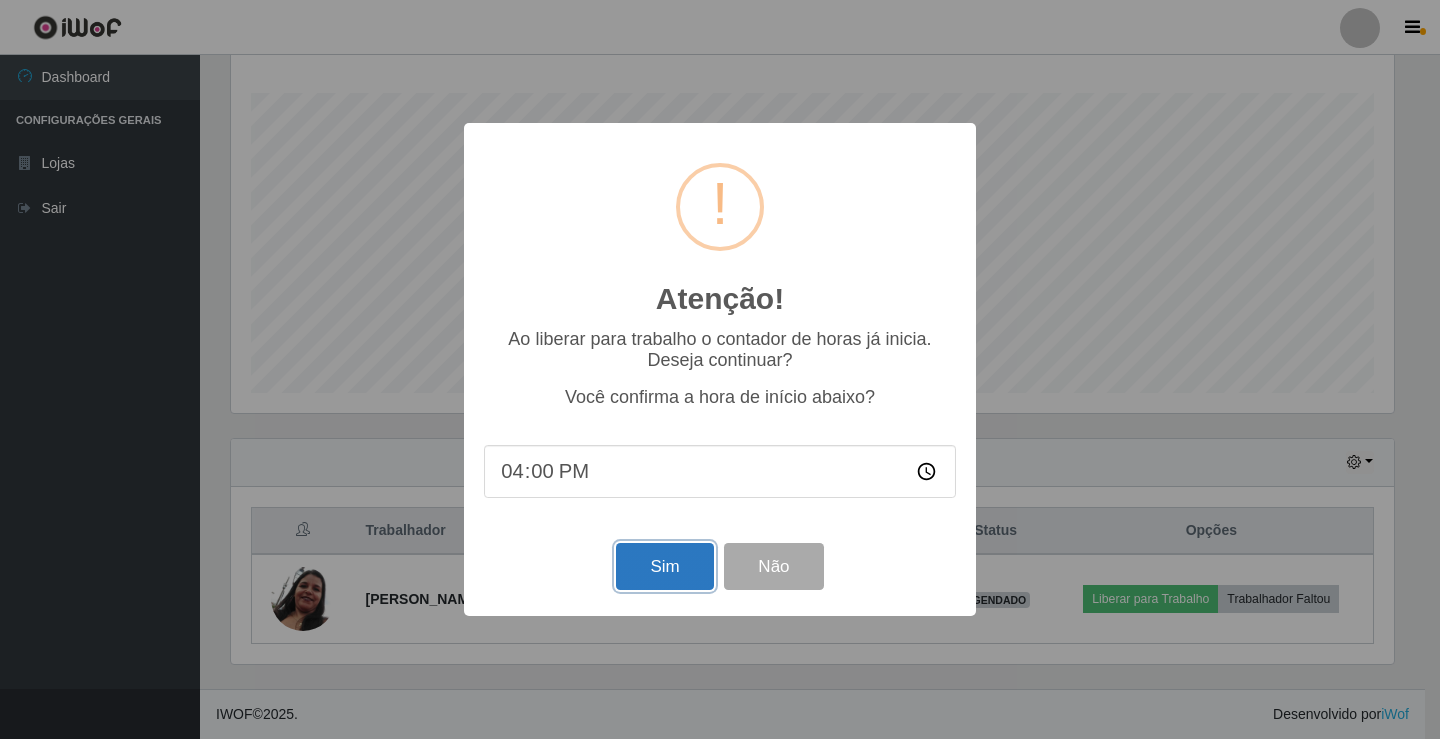click on "Sim" at bounding box center (664, 566) 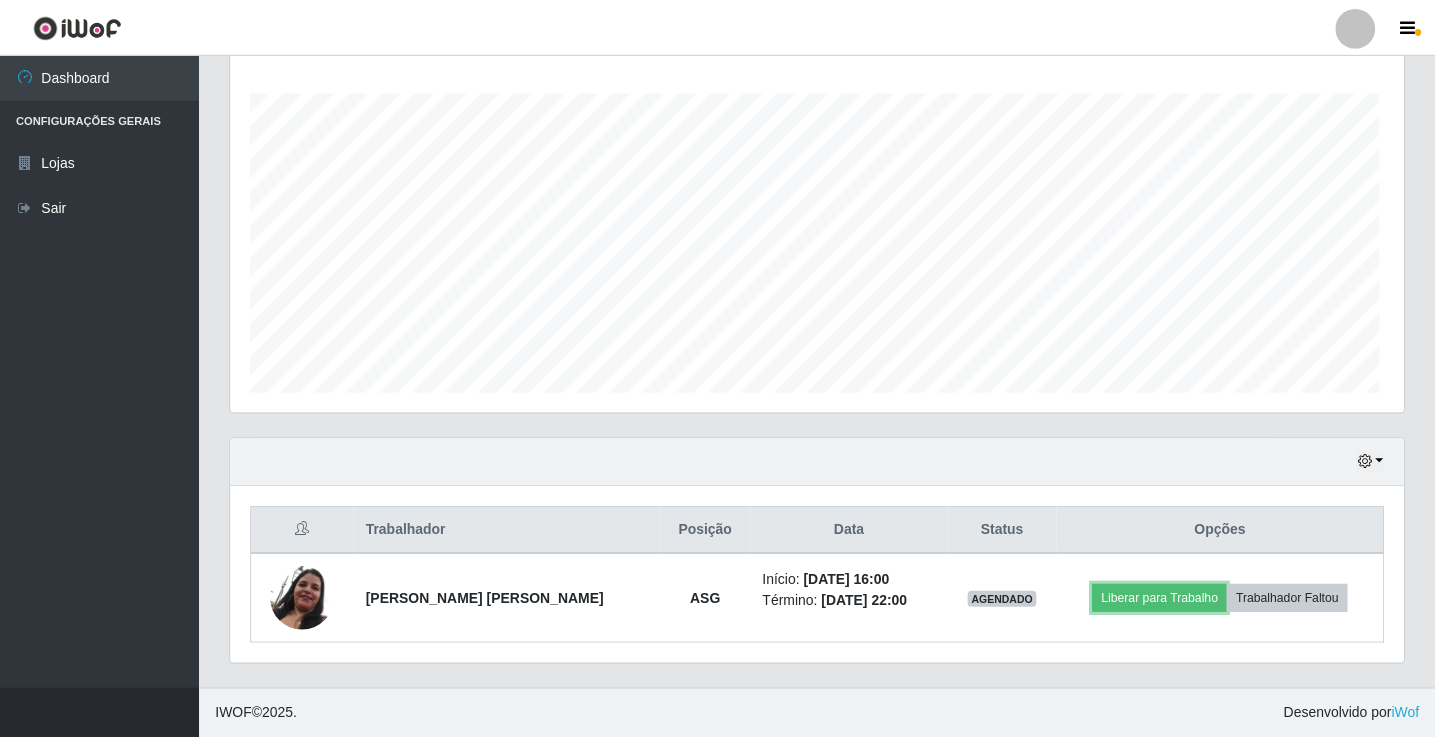 scroll, scrollTop: 999585, scrollLeft: 998827, axis: both 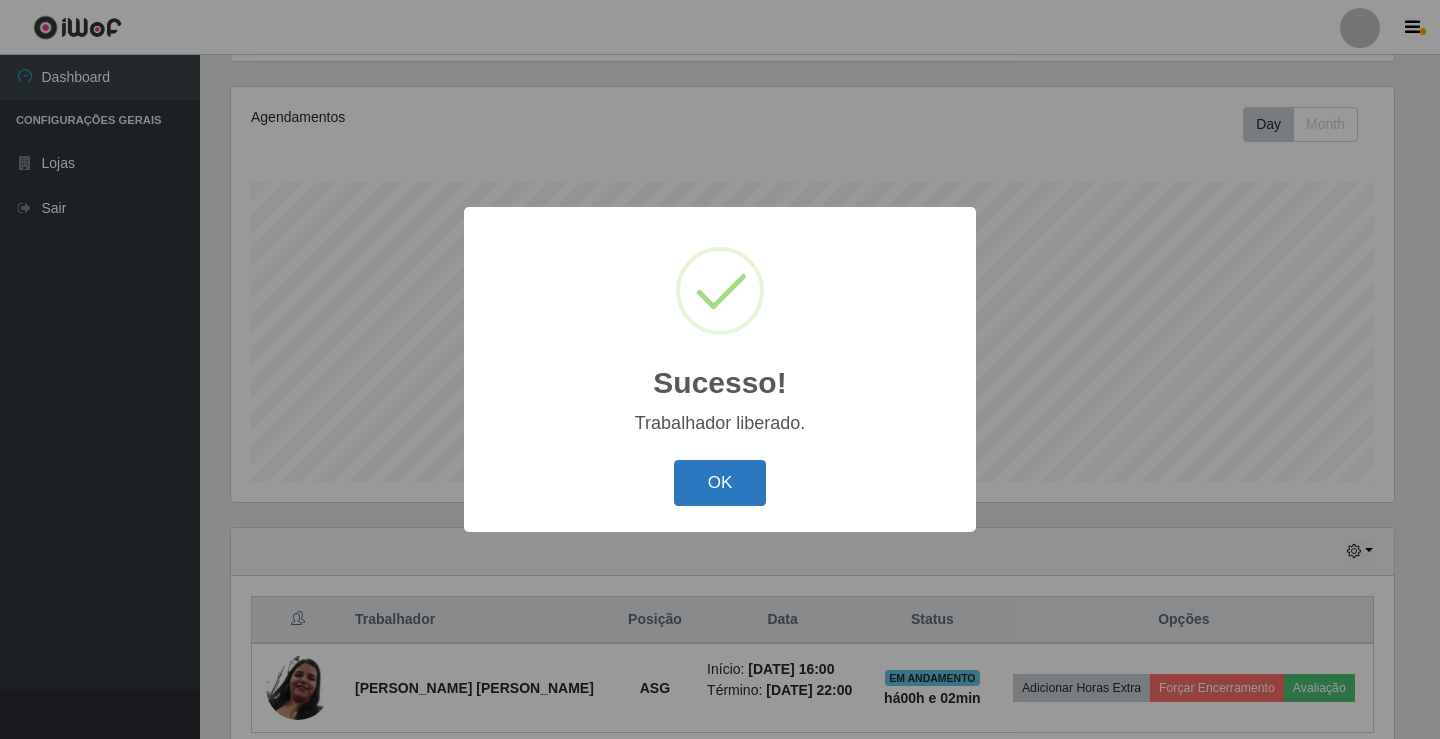 click on "OK" at bounding box center (720, 483) 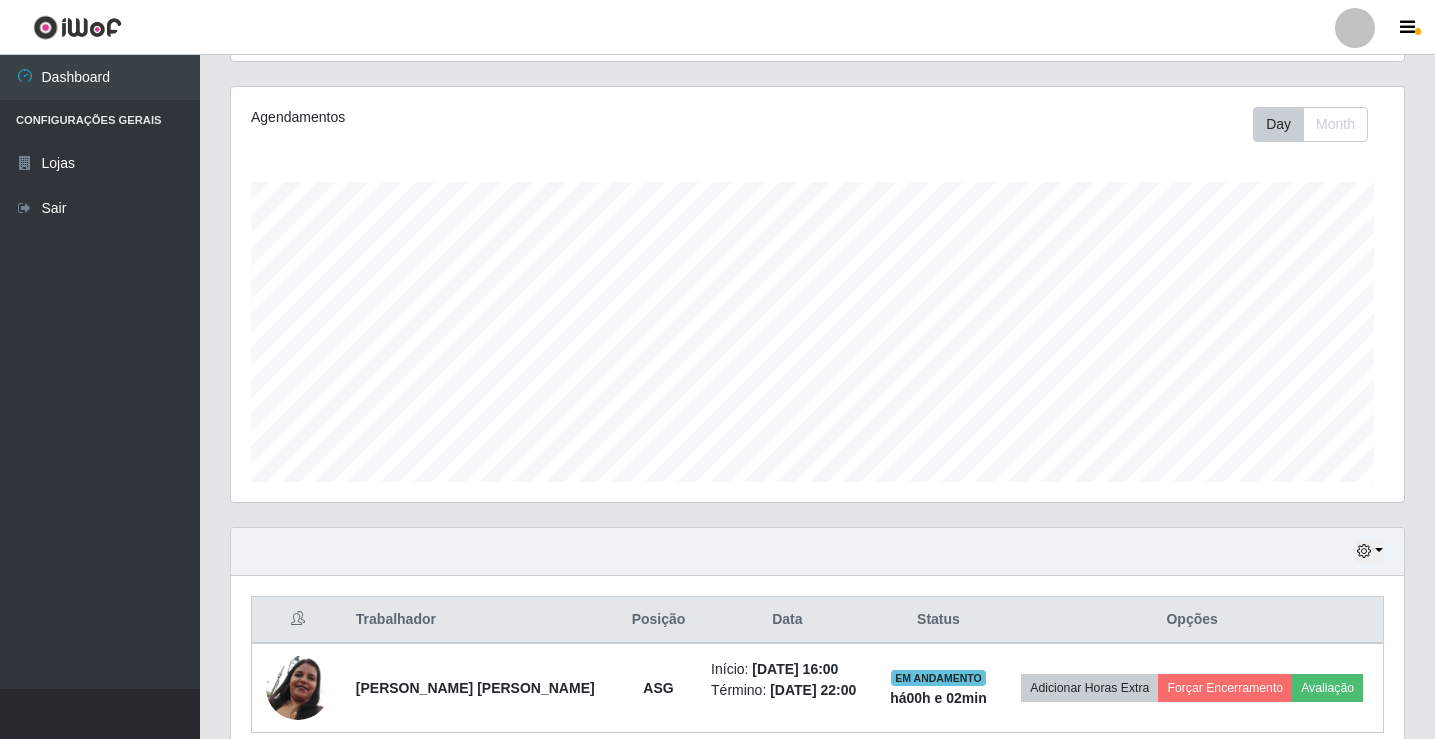 scroll, scrollTop: 999585, scrollLeft: 998827, axis: both 